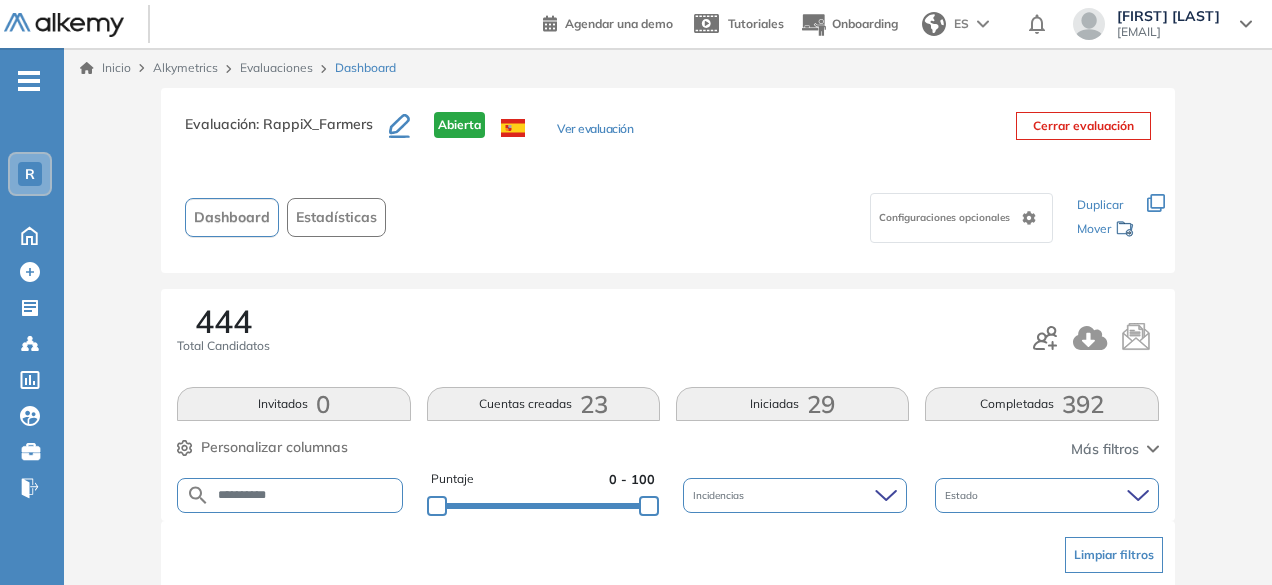 click on "**********" at bounding box center [305, 495] 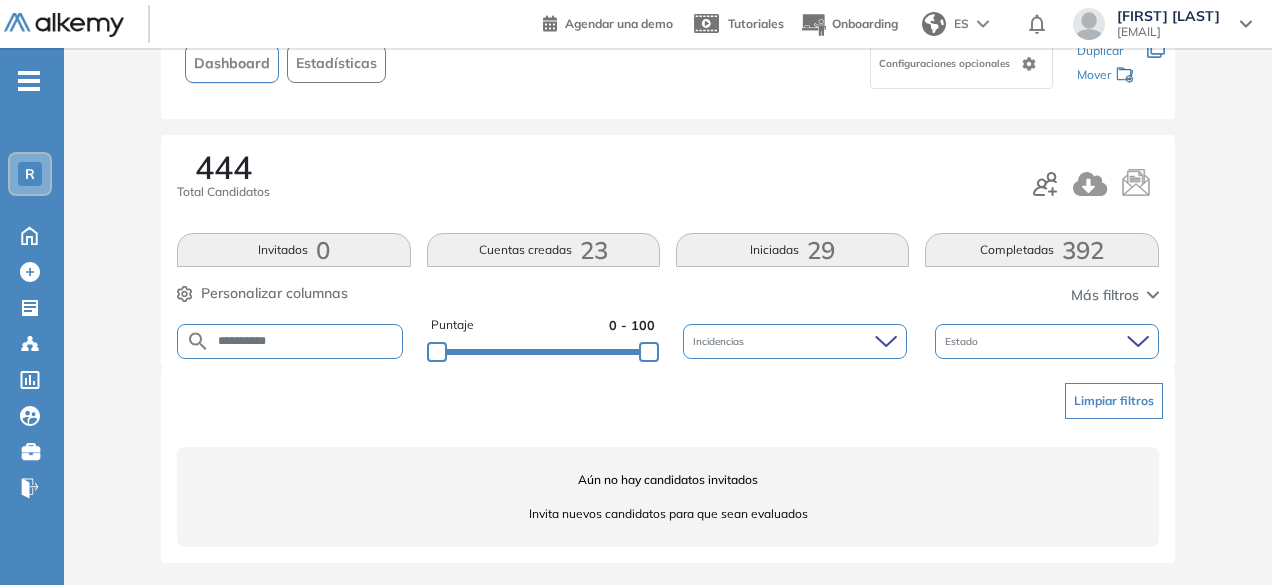 scroll, scrollTop: 0, scrollLeft: 0, axis: both 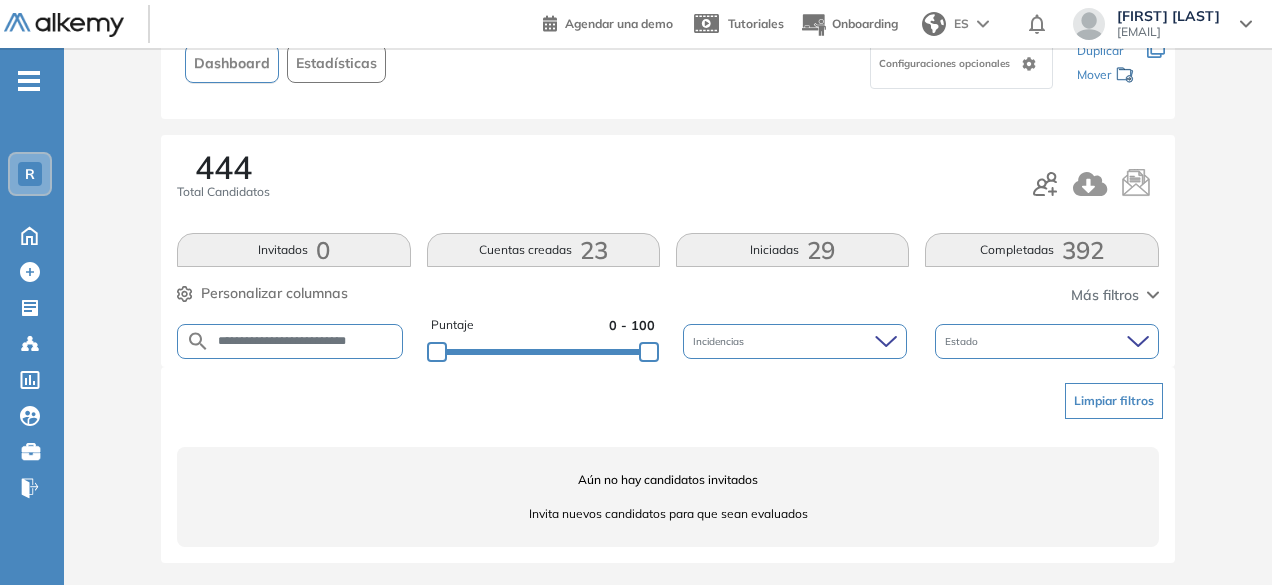 click on "**********" at bounding box center (289, 341) 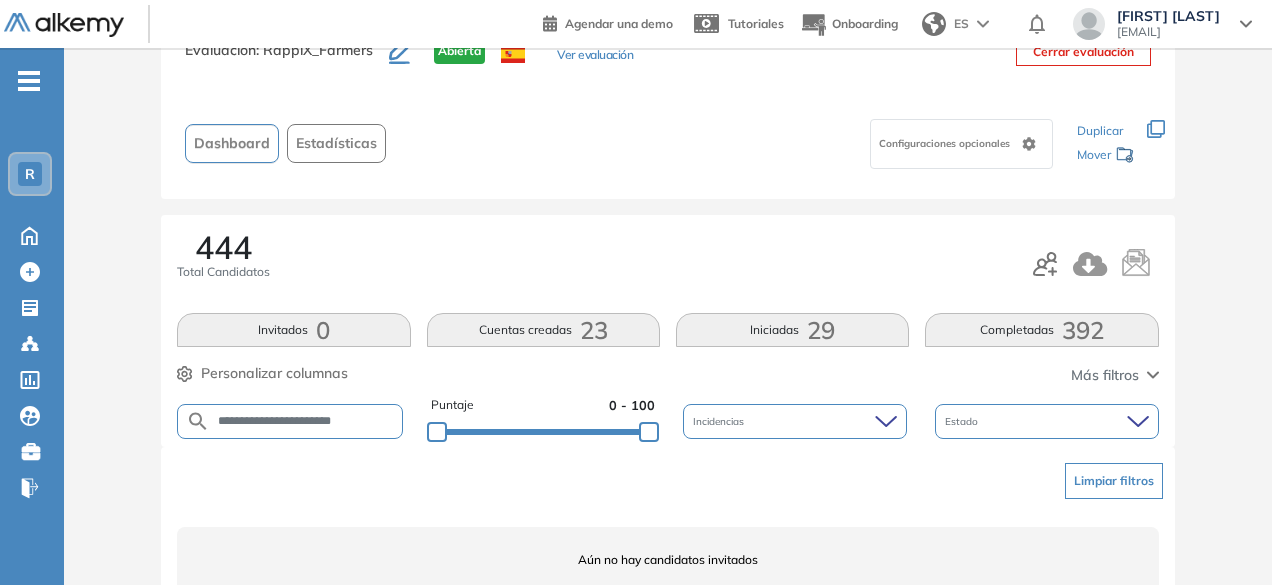scroll, scrollTop: 154, scrollLeft: 0, axis: vertical 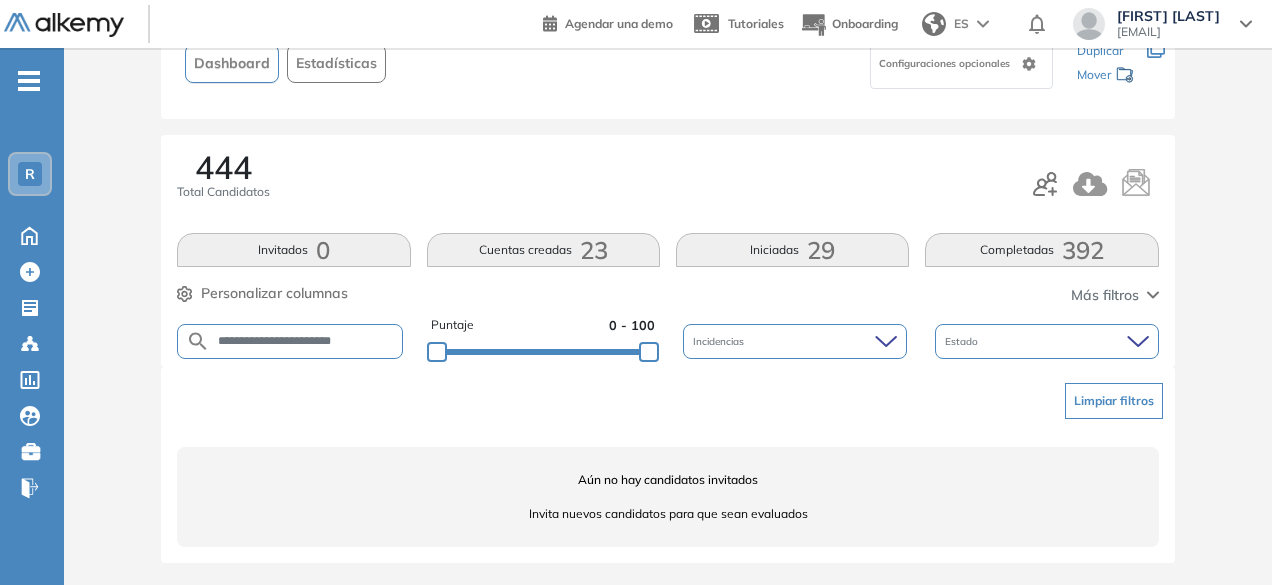 click on "**********" at bounding box center (305, 341) 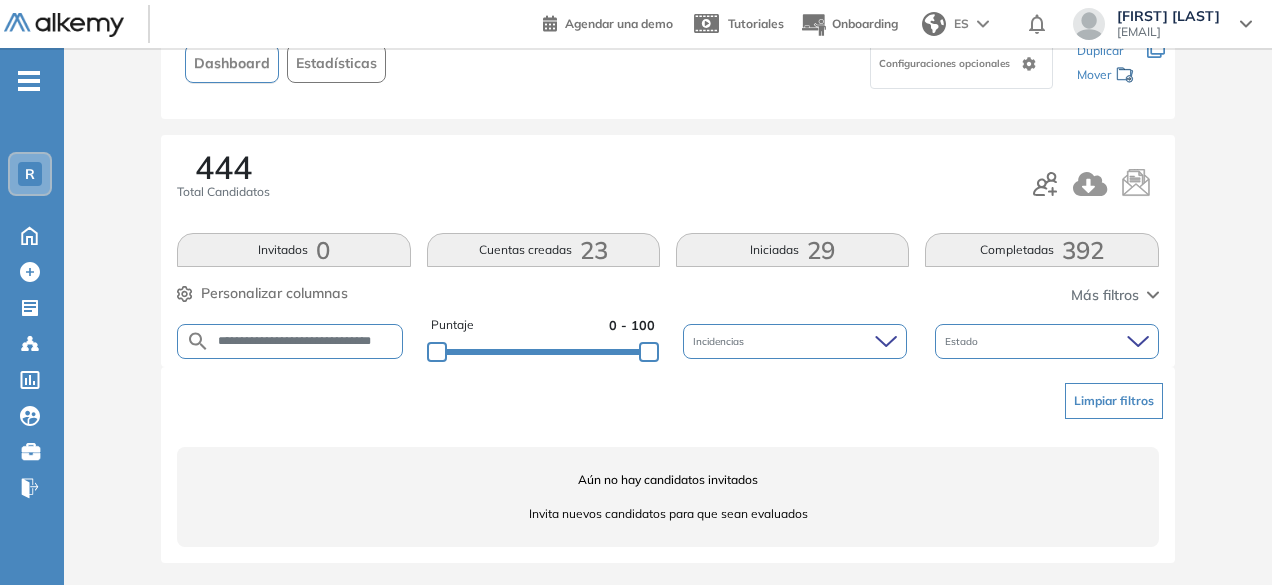 scroll, scrollTop: 0, scrollLeft: 58, axis: horizontal 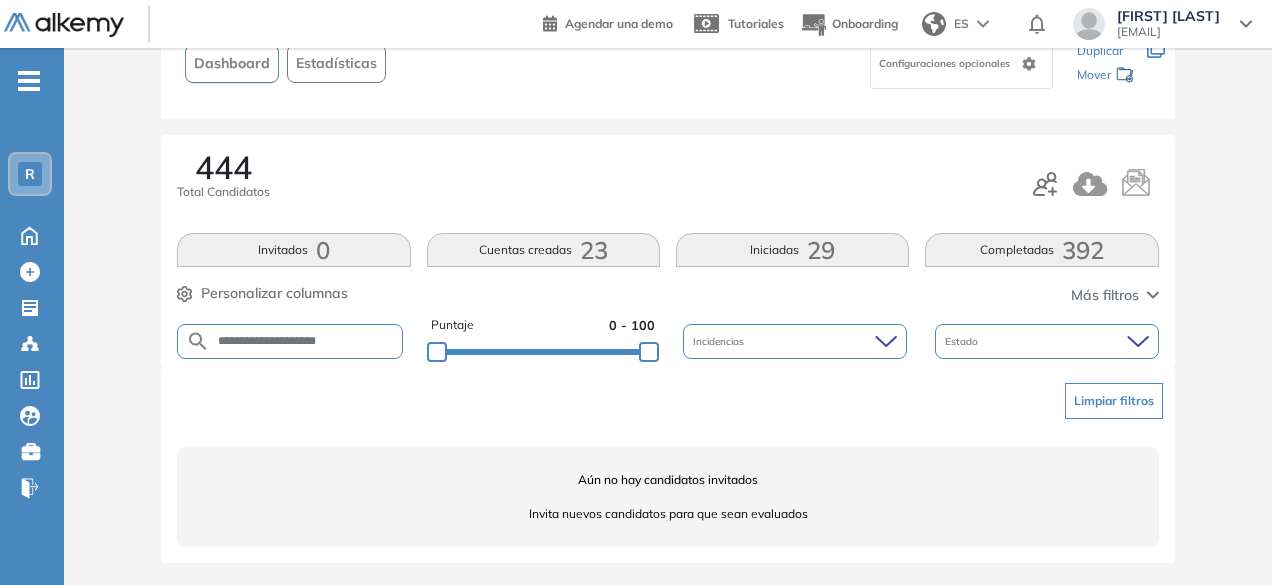 drag, startPoint x: 316, startPoint y: 339, endPoint x: 265, endPoint y: 330, distance: 51.78803 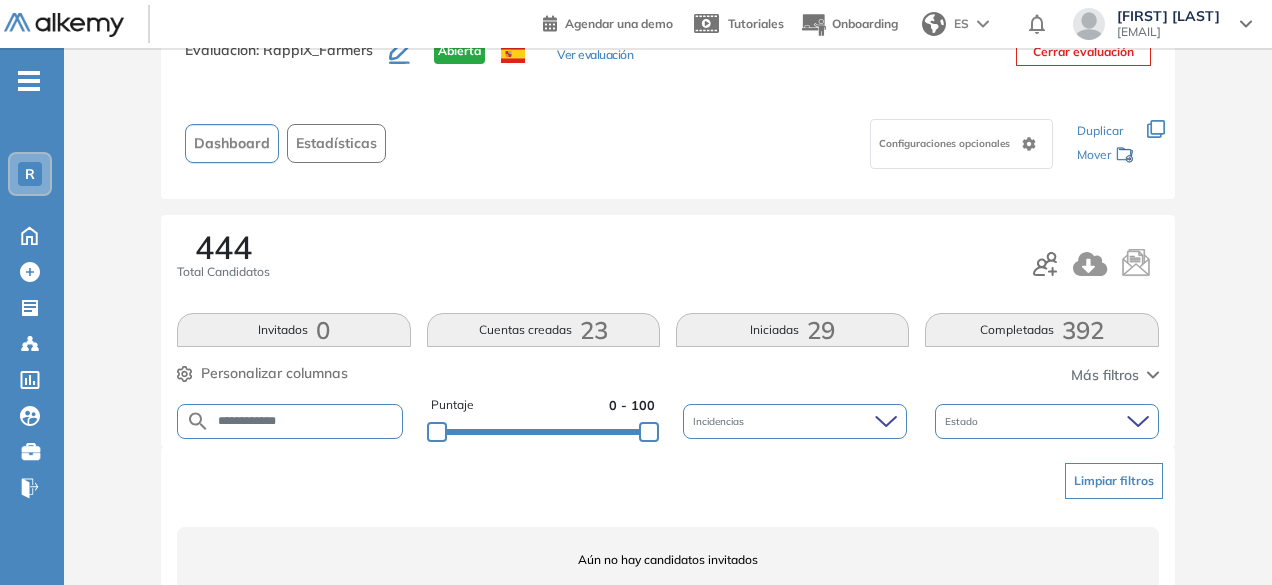 scroll, scrollTop: 154, scrollLeft: 0, axis: vertical 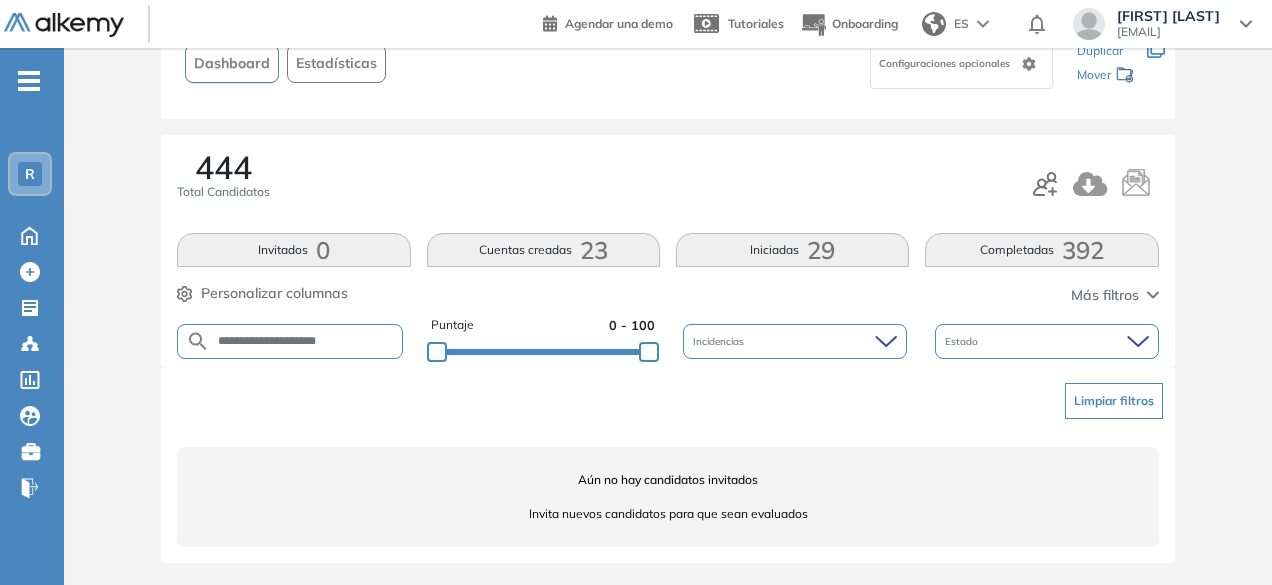 click on "**********" at bounding box center [290, 341] 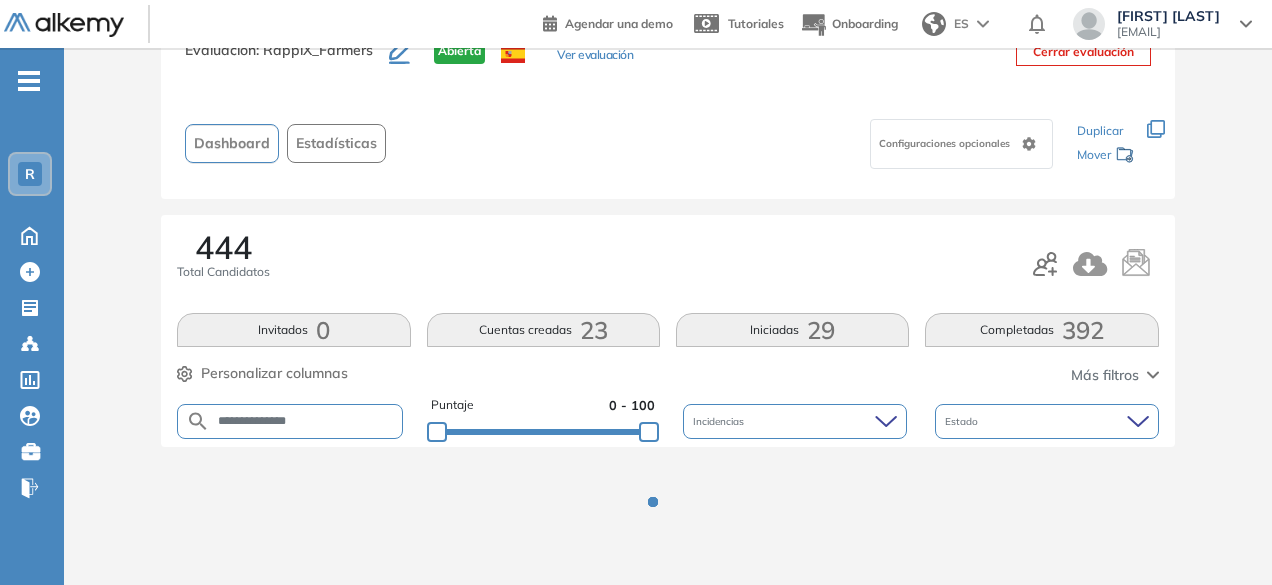 scroll, scrollTop: 154, scrollLeft: 0, axis: vertical 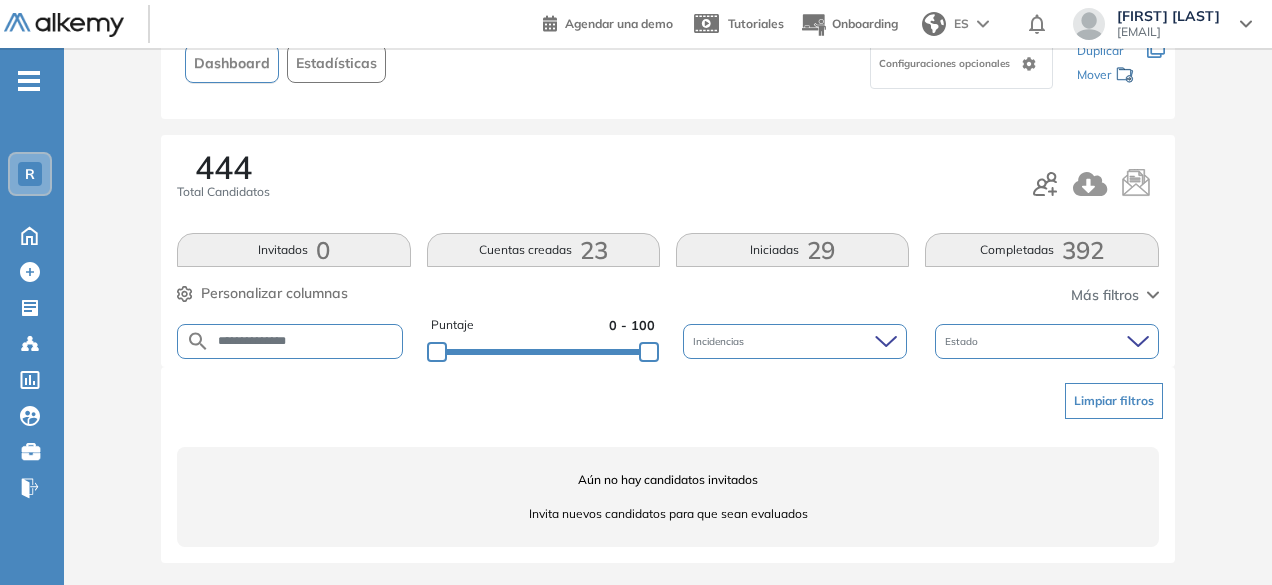click on "**********" at bounding box center [306, 341] 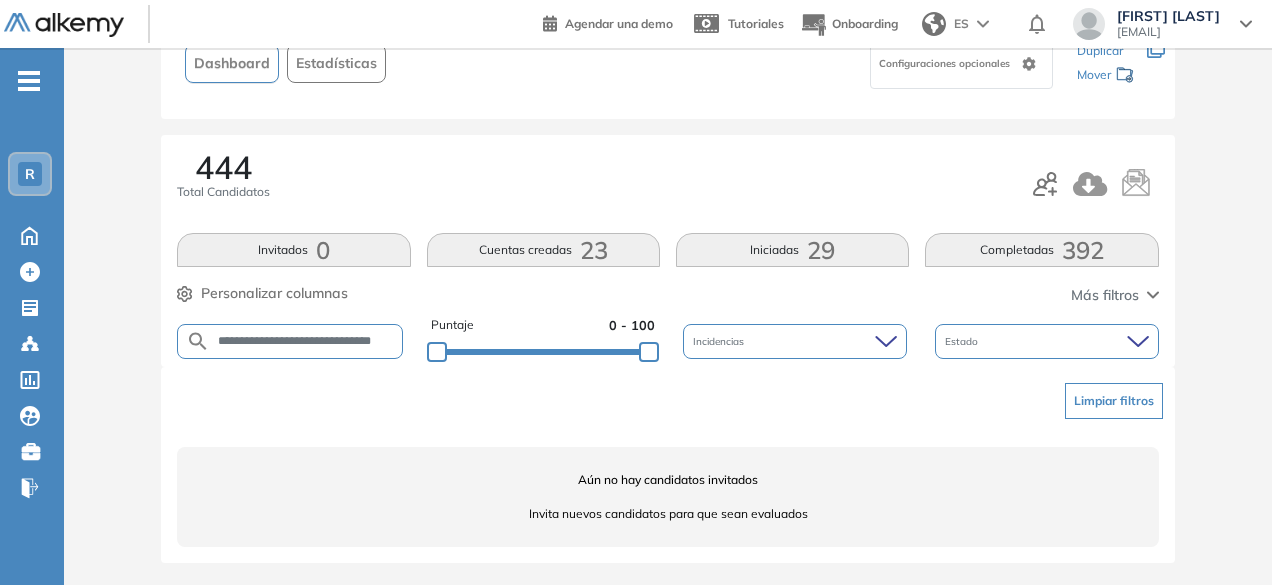 scroll, scrollTop: 0, scrollLeft: 58, axis: horizontal 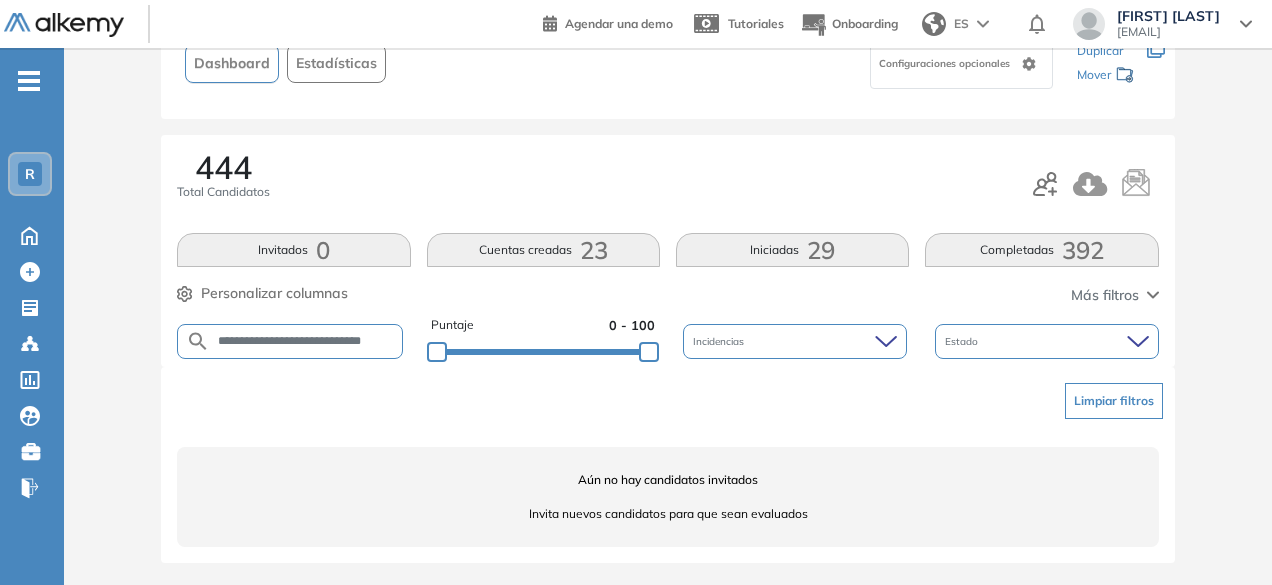 drag, startPoint x: 270, startPoint y: 340, endPoint x: 260, endPoint y: 349, distance: 13.453624 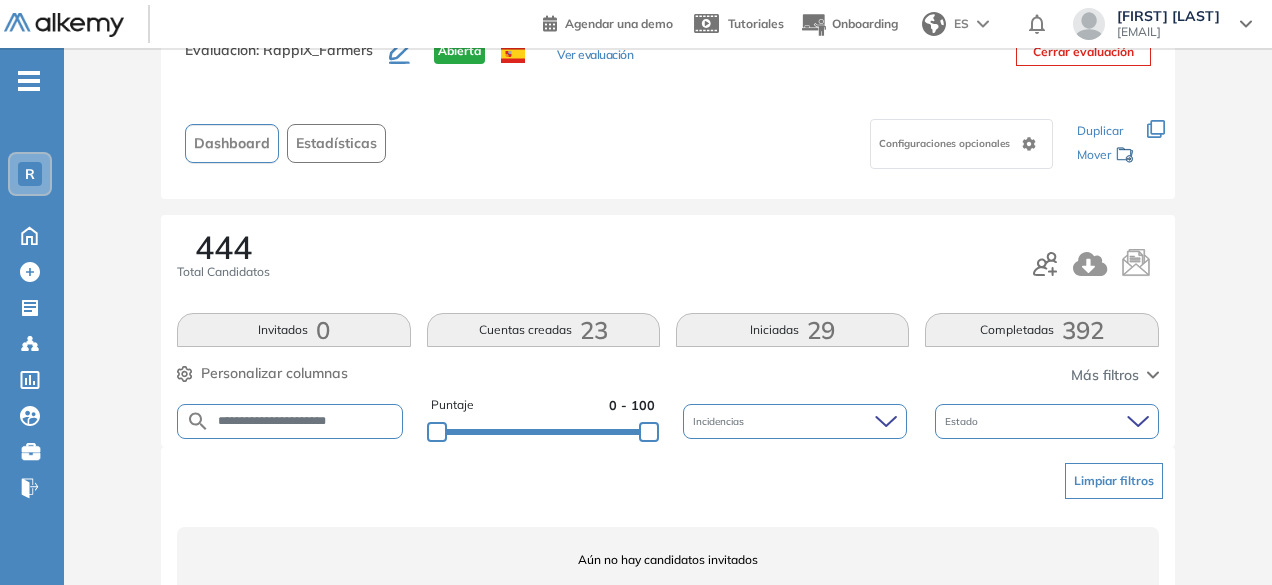 scroll, scrollTop: 154, scrollLeft: 0, axis: vertical 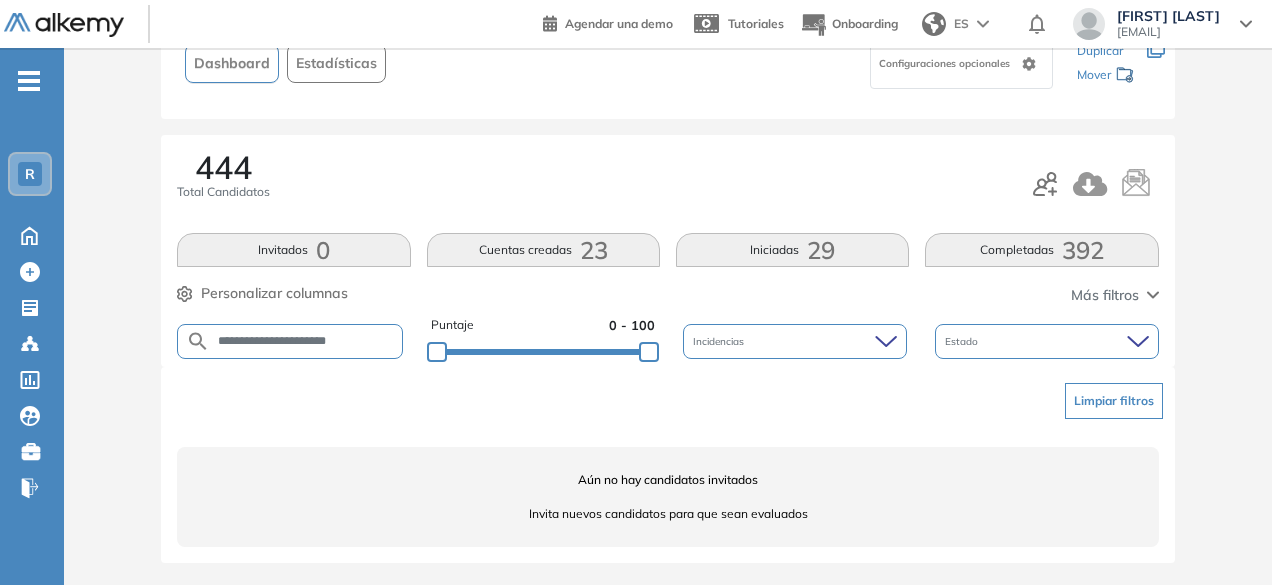 drag, startPoint x: 314, startPoint y: 347, endPoint x: 259, endPoint y: 343, distance: 55.145264 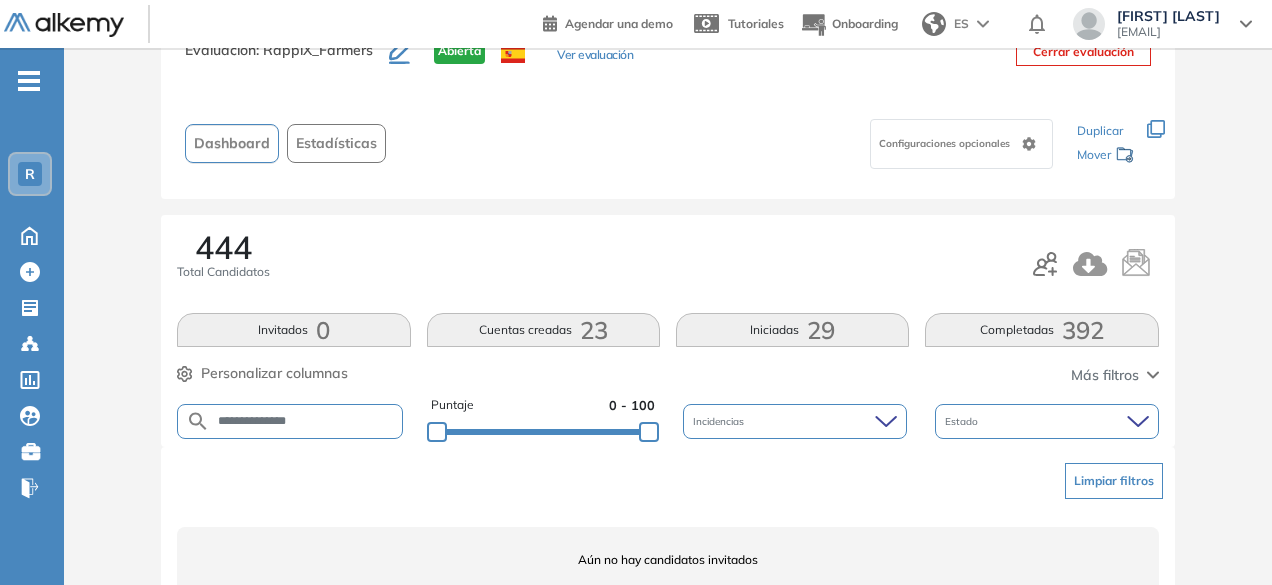 scroll, scrollTop: 154, scrollLeft: 0, axis: vertical 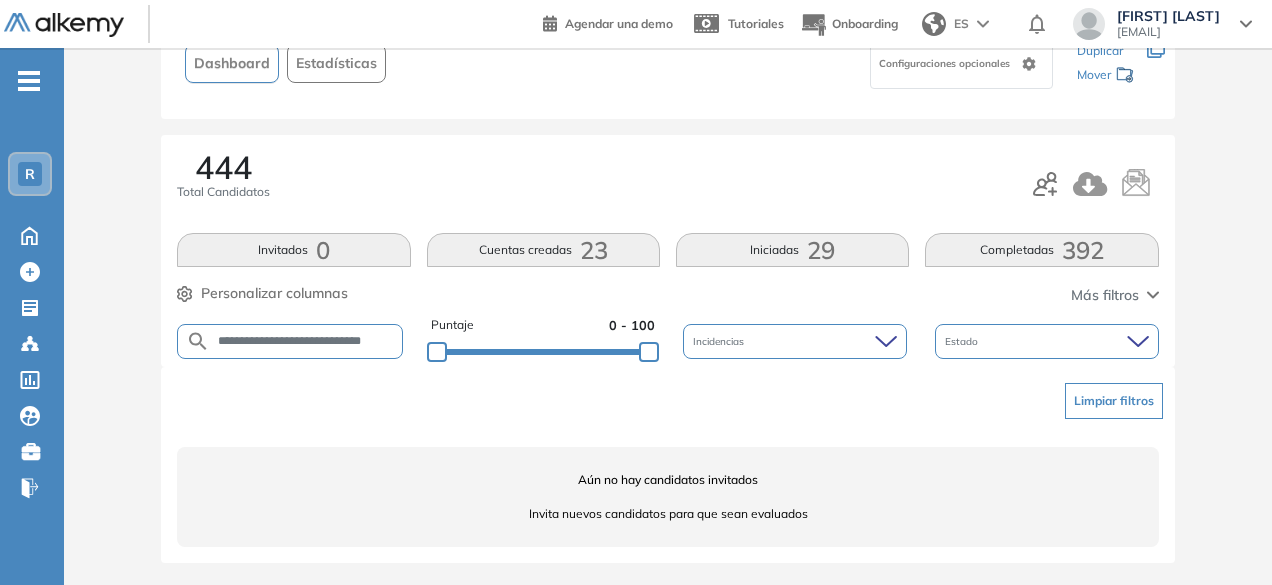 click on "**********" at bounding box center (306, 341) 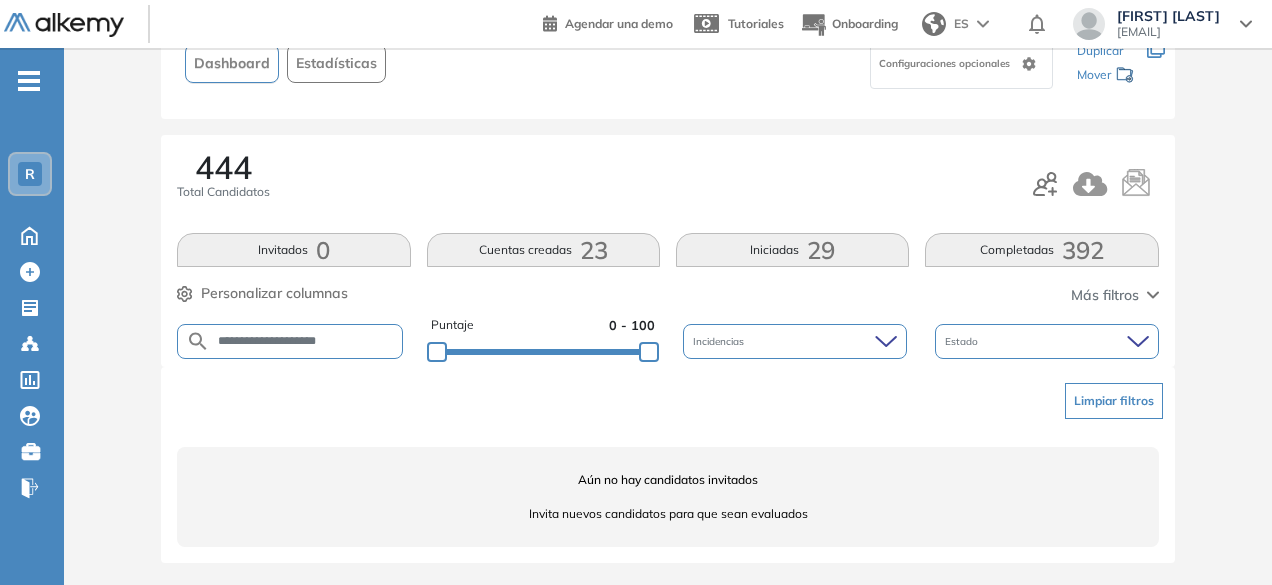 scroll, scrollTop: 0, scrollLeft: 0, axis: both 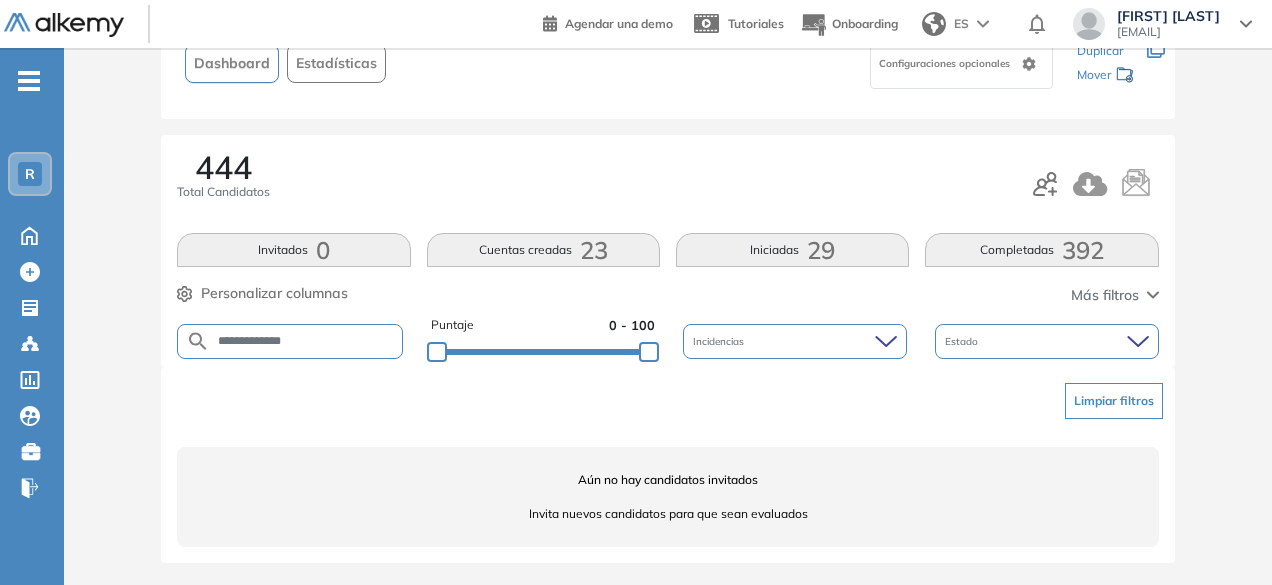 click on "**********" at bounding box center [306, 341] 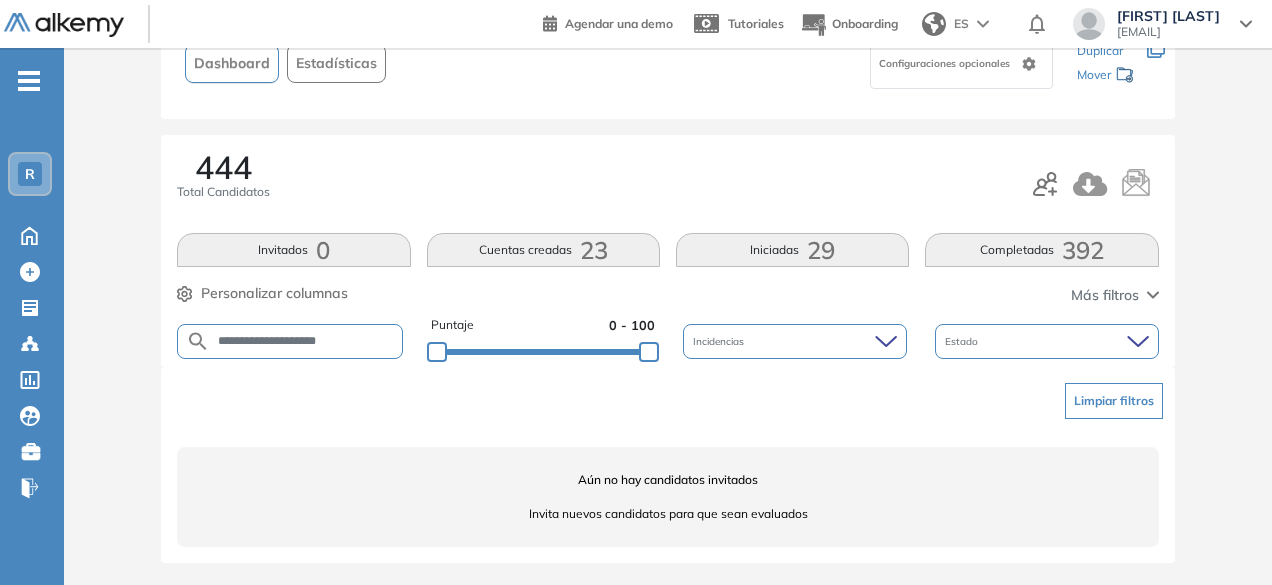type on "**********" 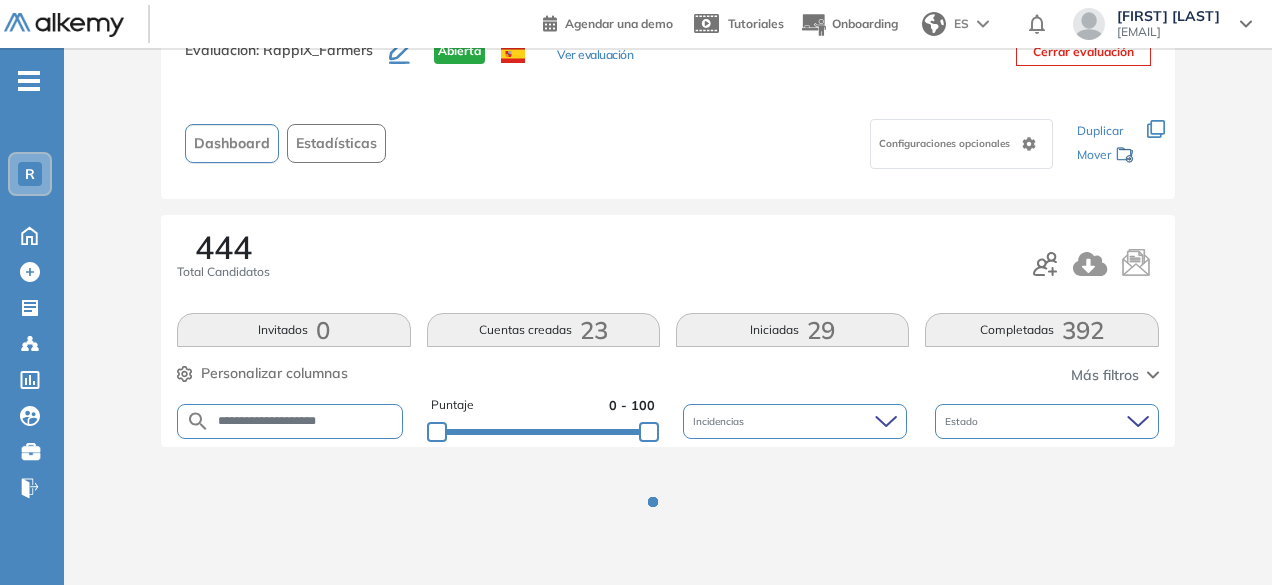 scroll, scrollTop: 154, scrollLeft: 0, axis: vertical 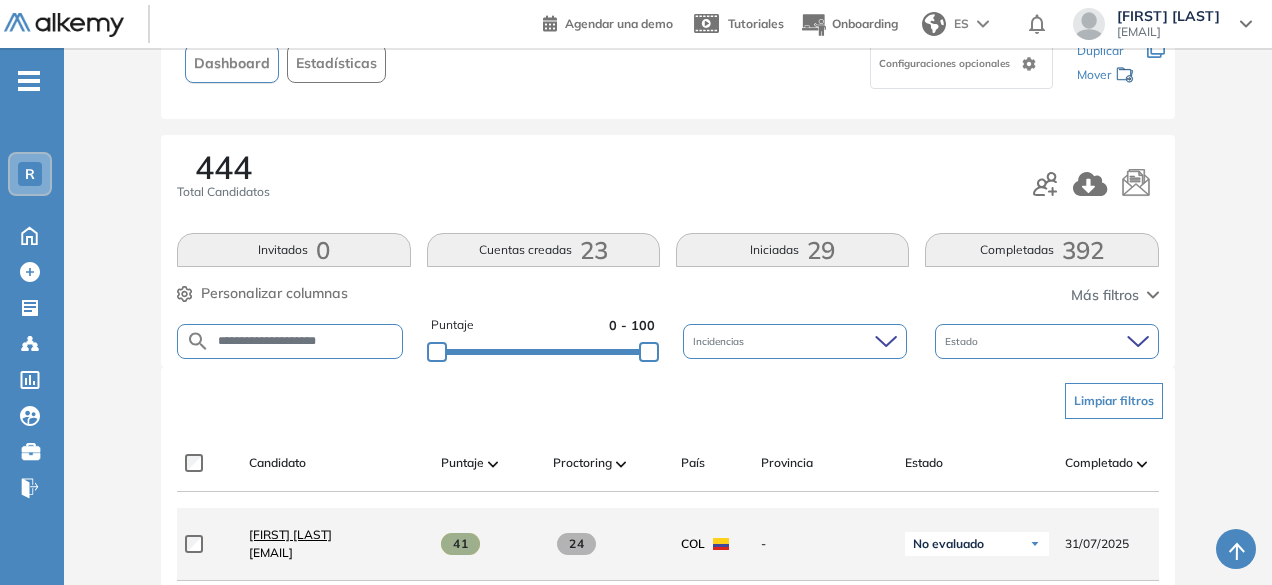 click on "[FIRST] [LAST]" at bounding box center [290, 534] 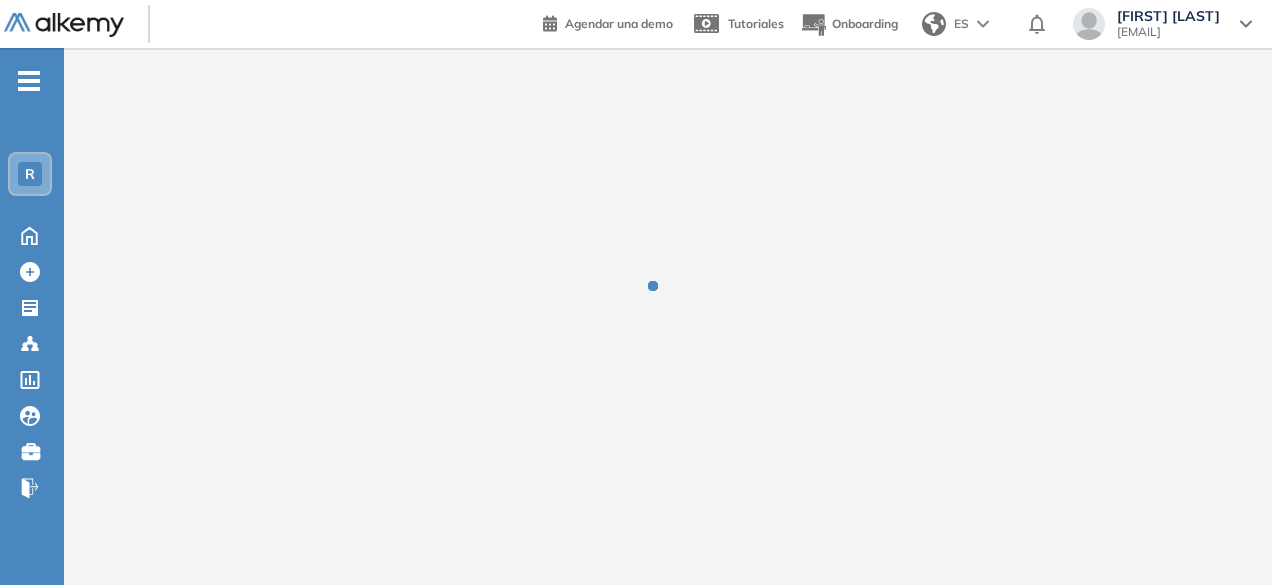 scroll, scrollTop: 0, scrollLeft: 0, axis: both 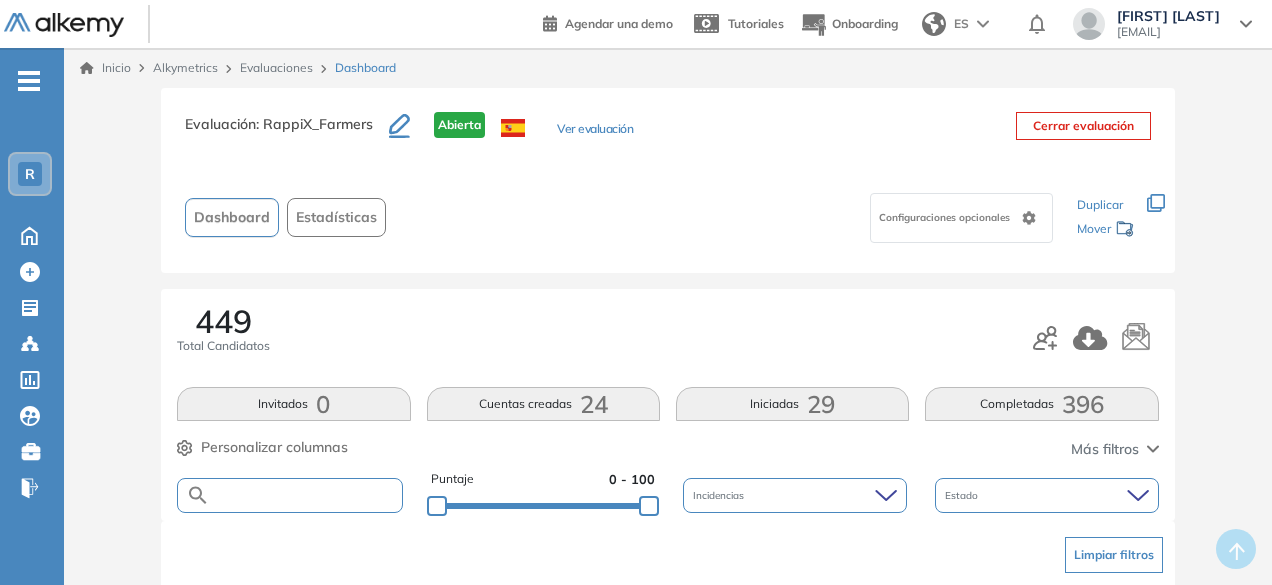 click at bounding box center (305, 495) 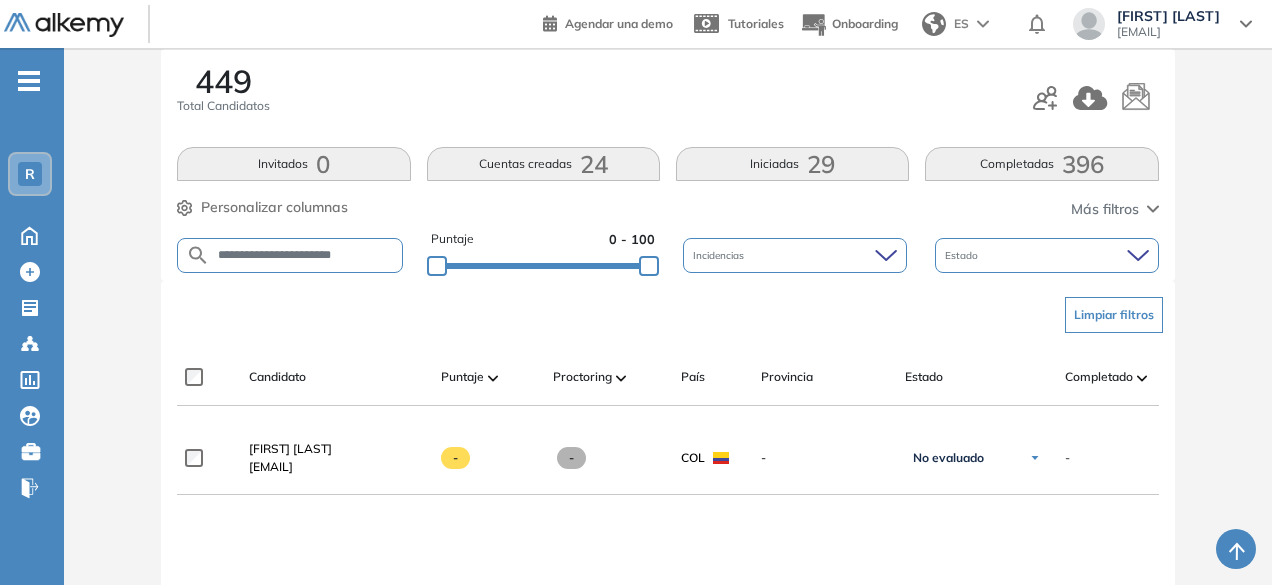 scroll, scrollTop: 244, scrollLeft: 0, axis: vertical 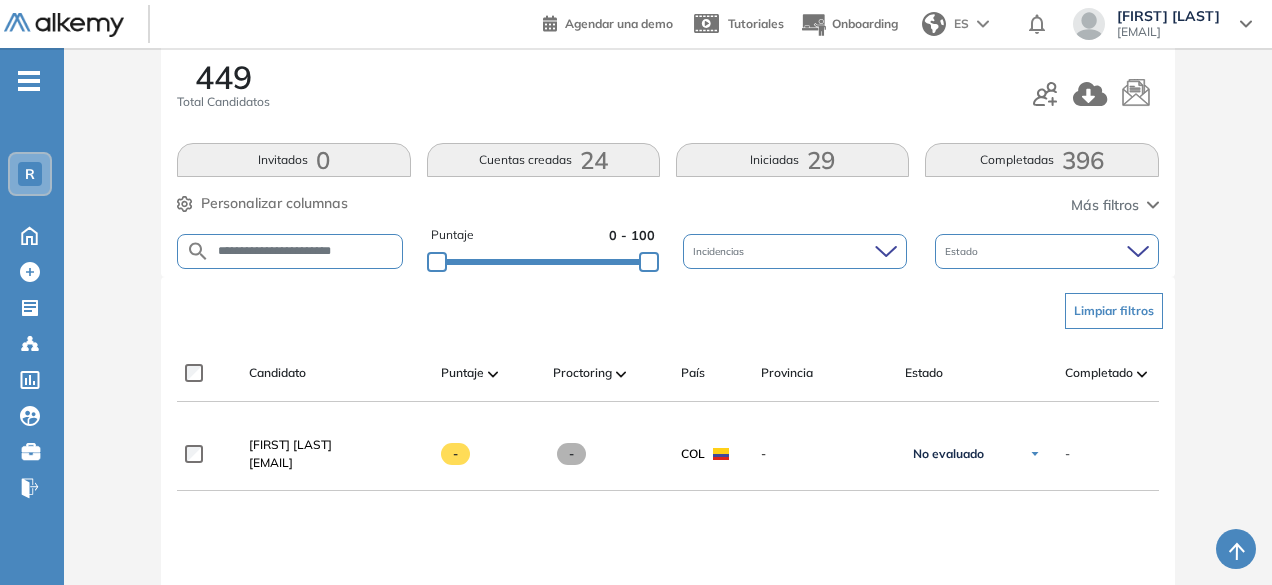 click on "**********" at bounding box center [305, 251] 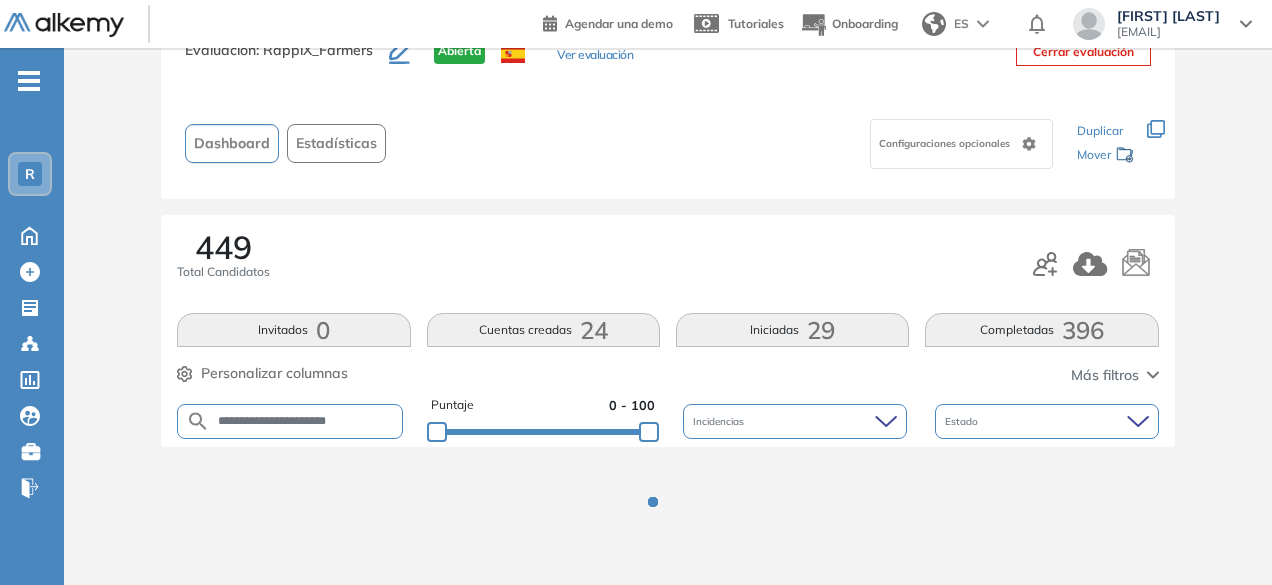 scroll, scrollTop: 244, scrollLeft: 0, axis: vertical 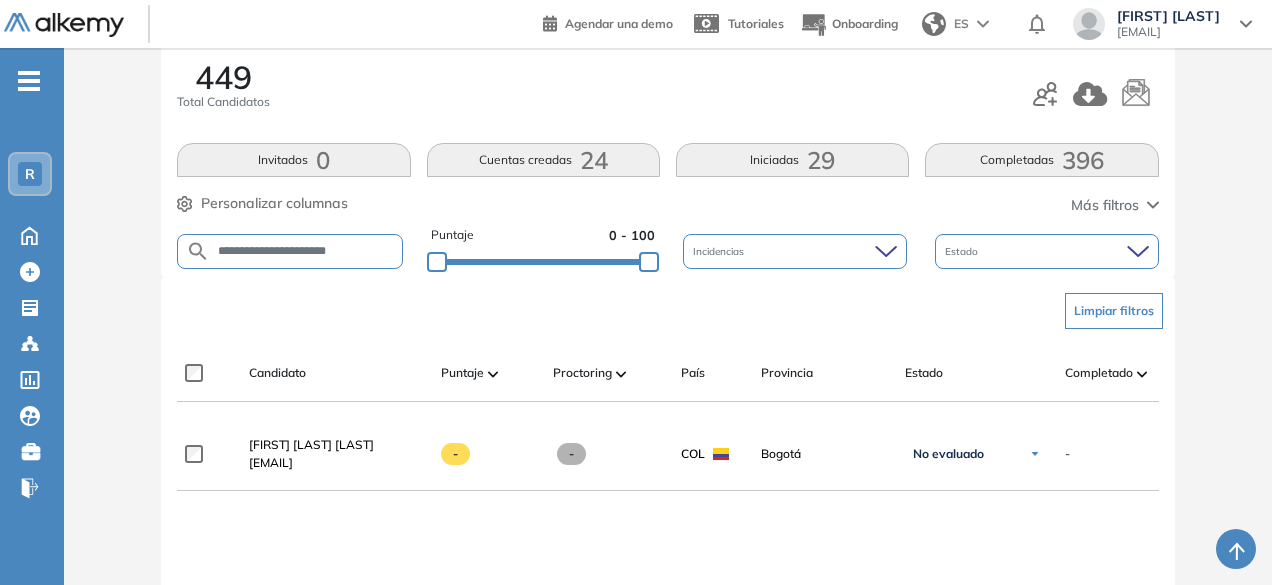 click on "**********" at bounding box center (305, 251) 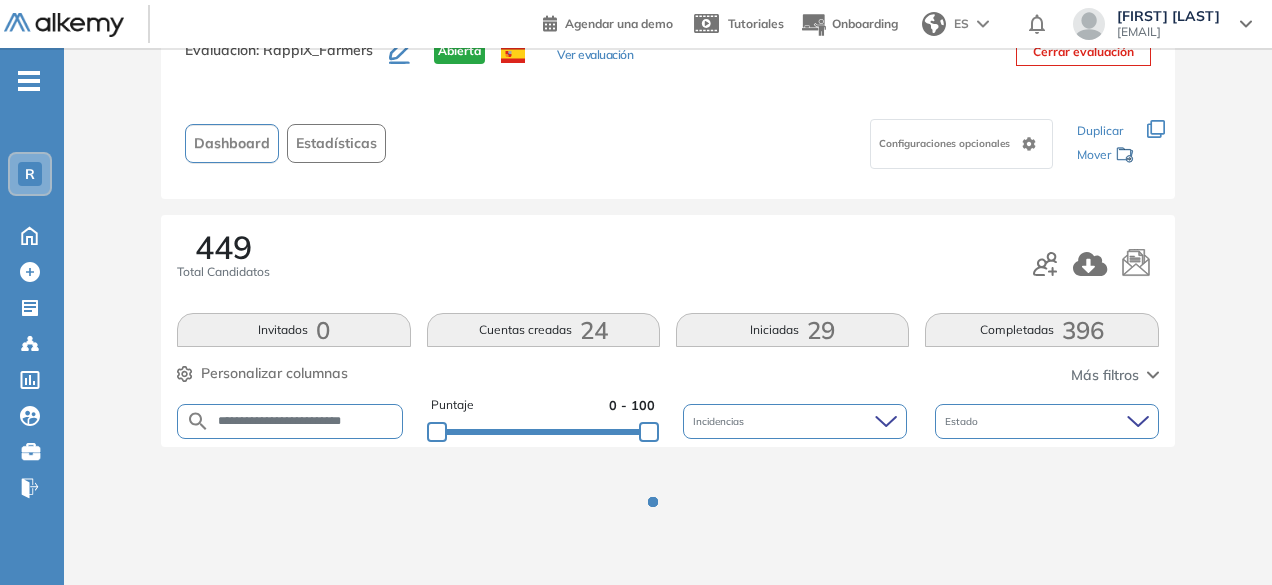 scroll, scrollTop: 244, scrollLeft: 0, axis: vertical 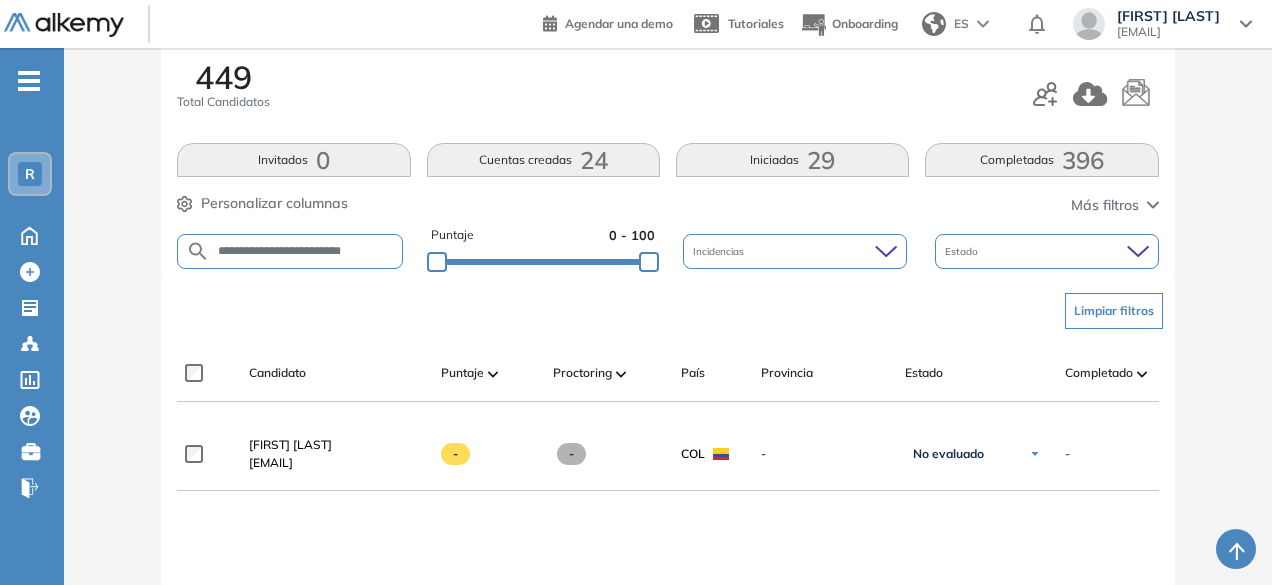 click on "**********" at bounding box center (305, 251) 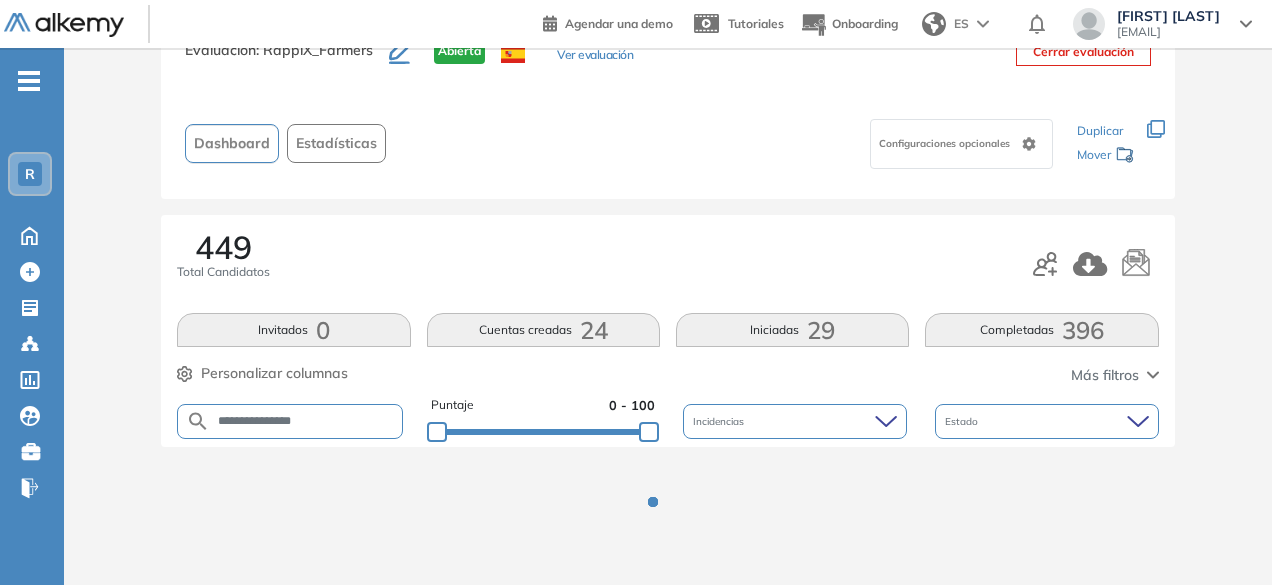 scroll, scrollTop: 244, scrollLeft: 0, axis: vertical 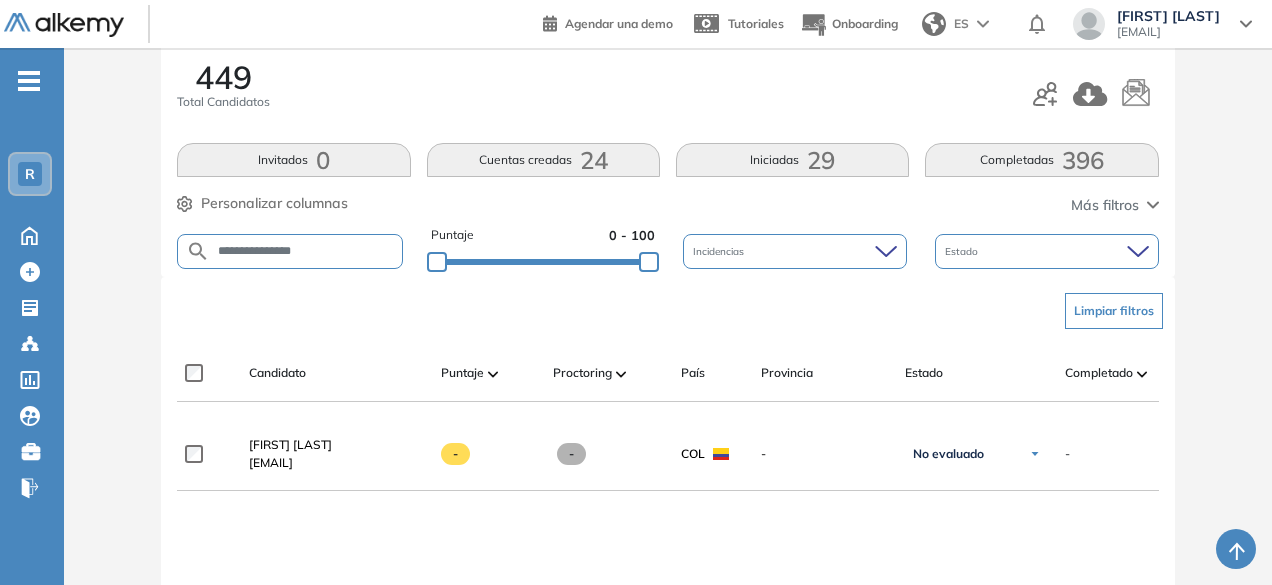 click on "**********" at bounding box center (305, 251) 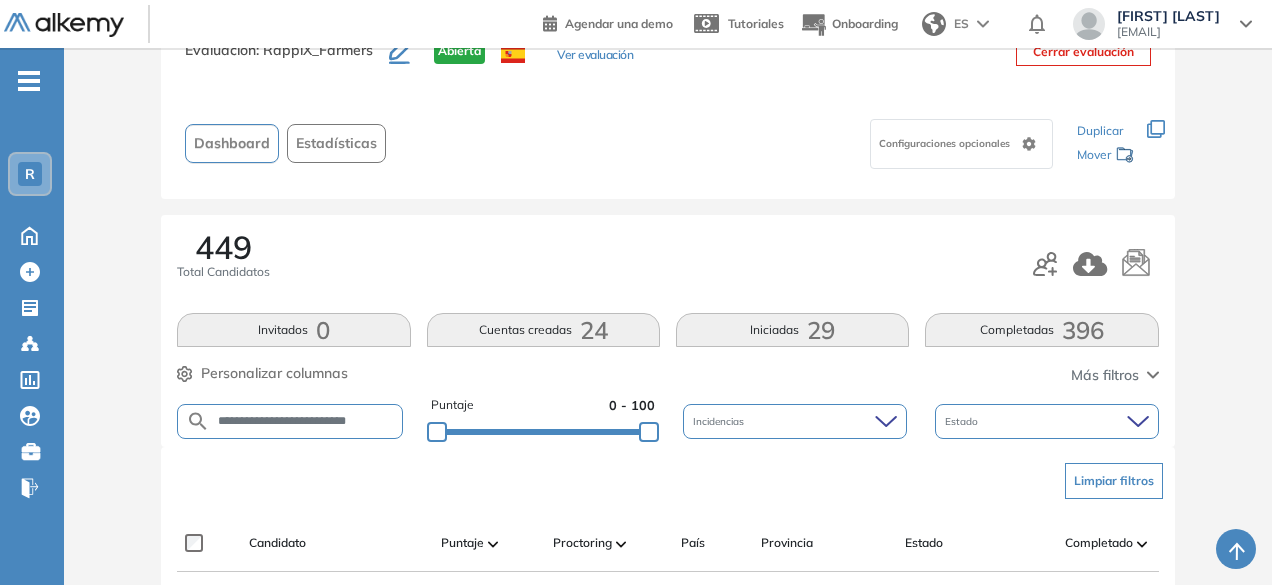 scroll, scrollTop: 244, scrollLeft: 0, axis: vertical 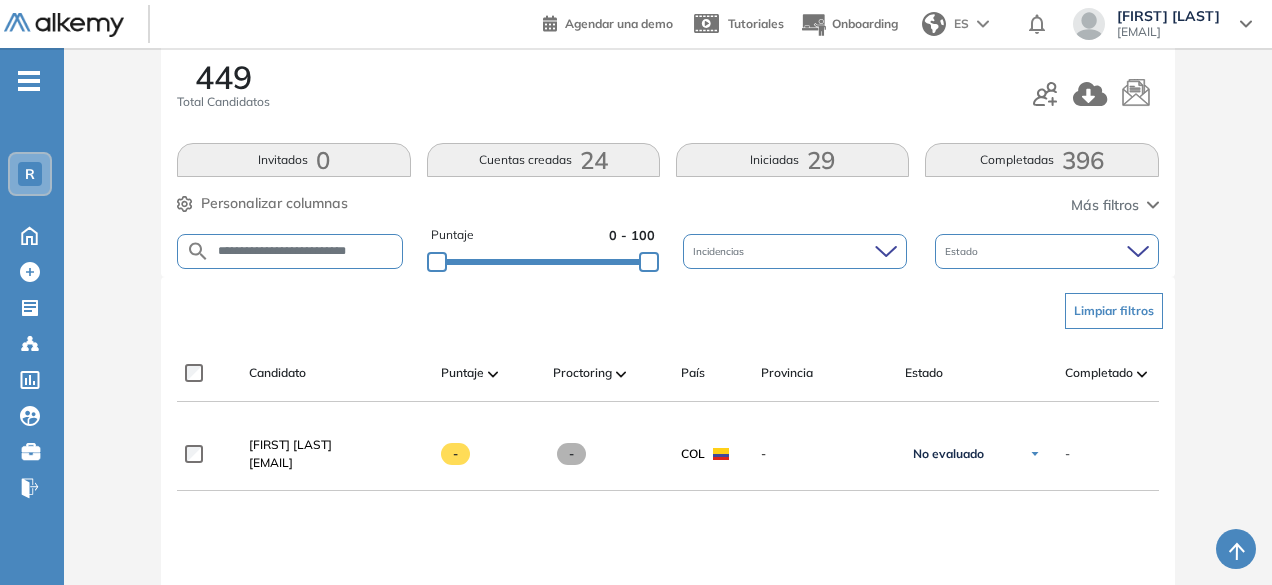 click on "**********" at bounding box center (289, 251) 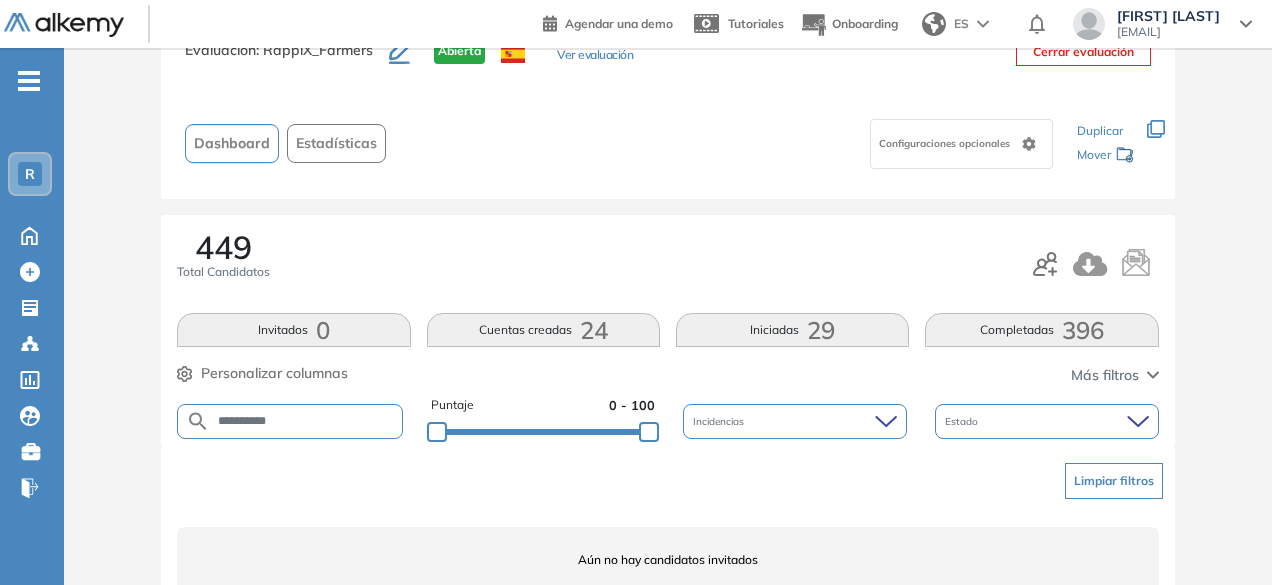 scroll, scrollTop: 154, scrollLeft: 0, axis: vertical 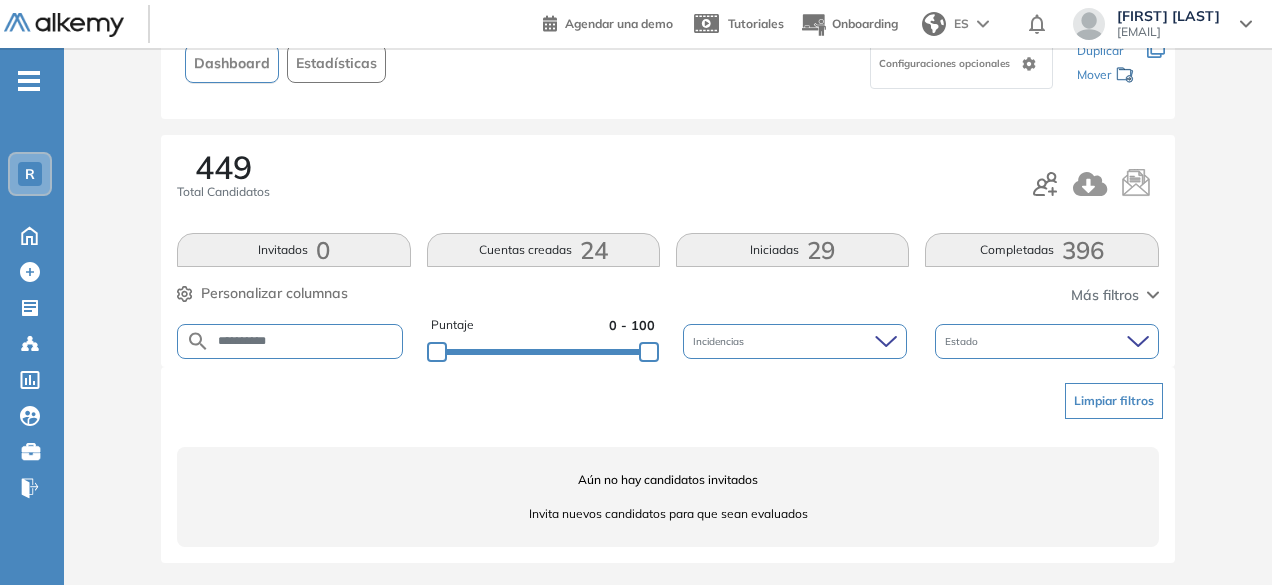 click on "**********" at bounding box center (305, 341) 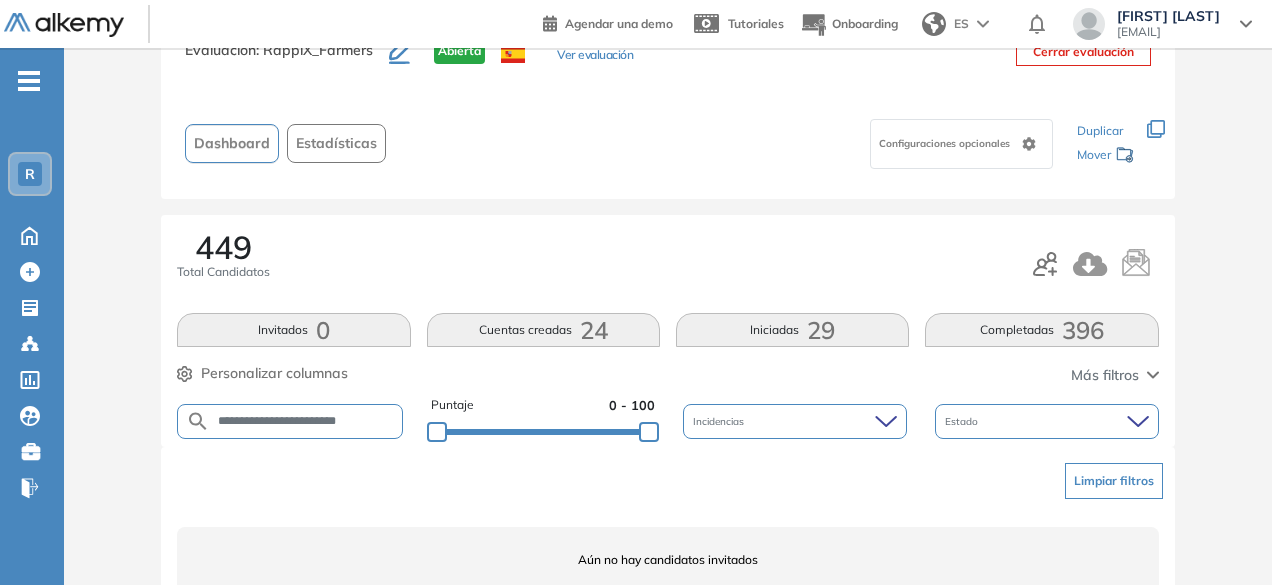 scroll, scrollTop: 154, scrollLeft: 0, axis: vertical 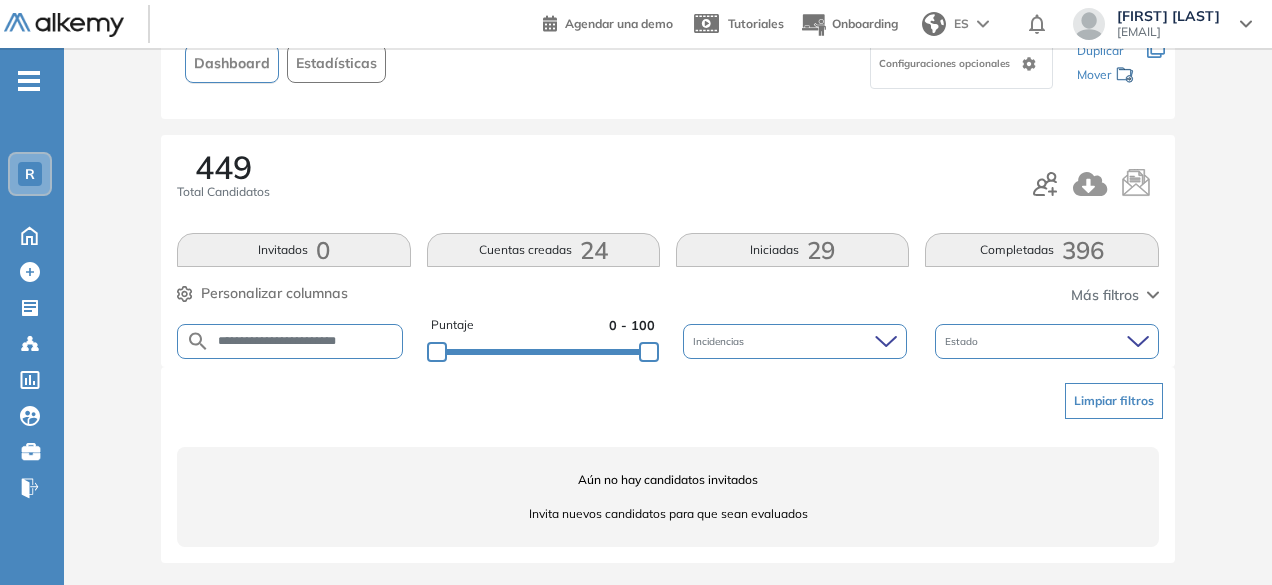 click on "**********" at bounding box center (305, 341) 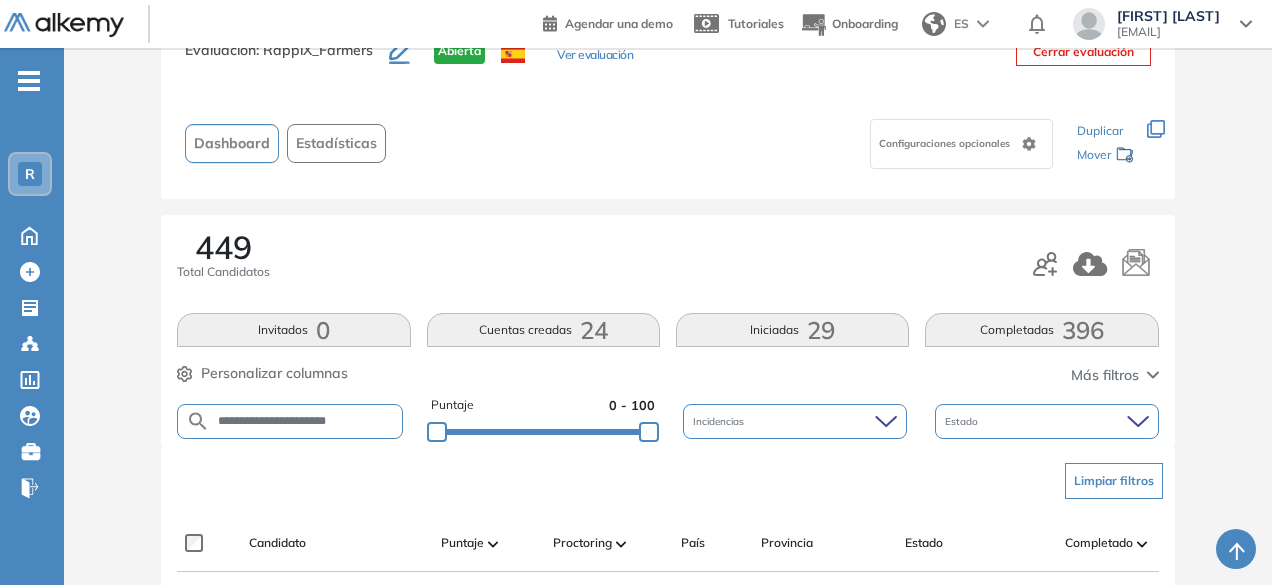 scroll, scrollTop: 244, scrollLeft: 0, axis: vertical 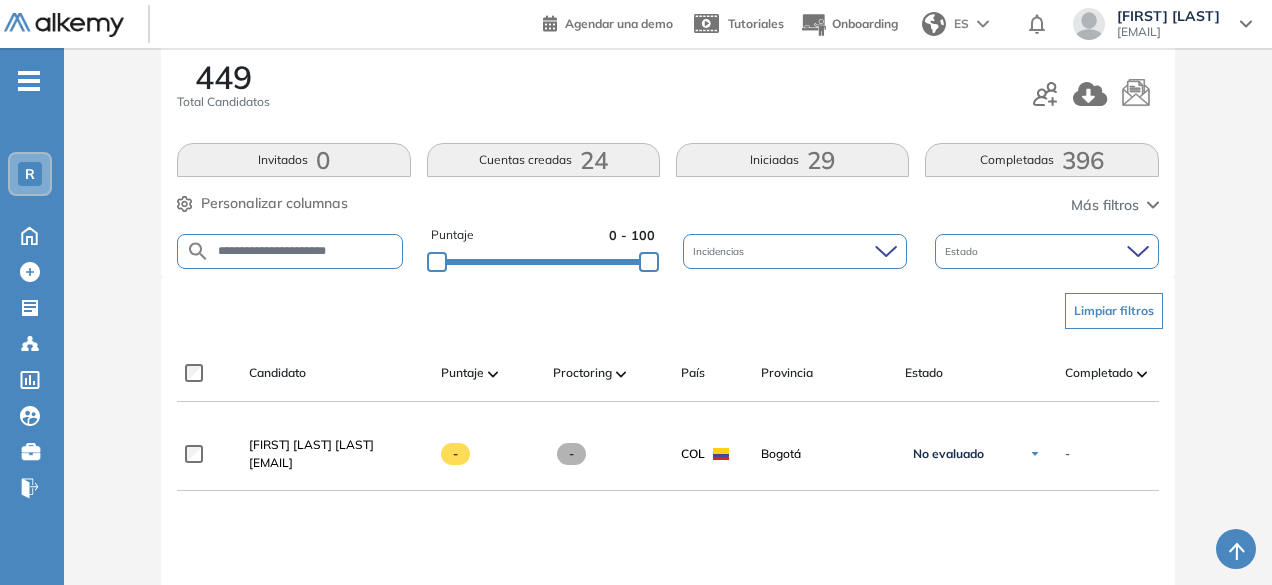 click on "**********" at bounding box center (305, 251) 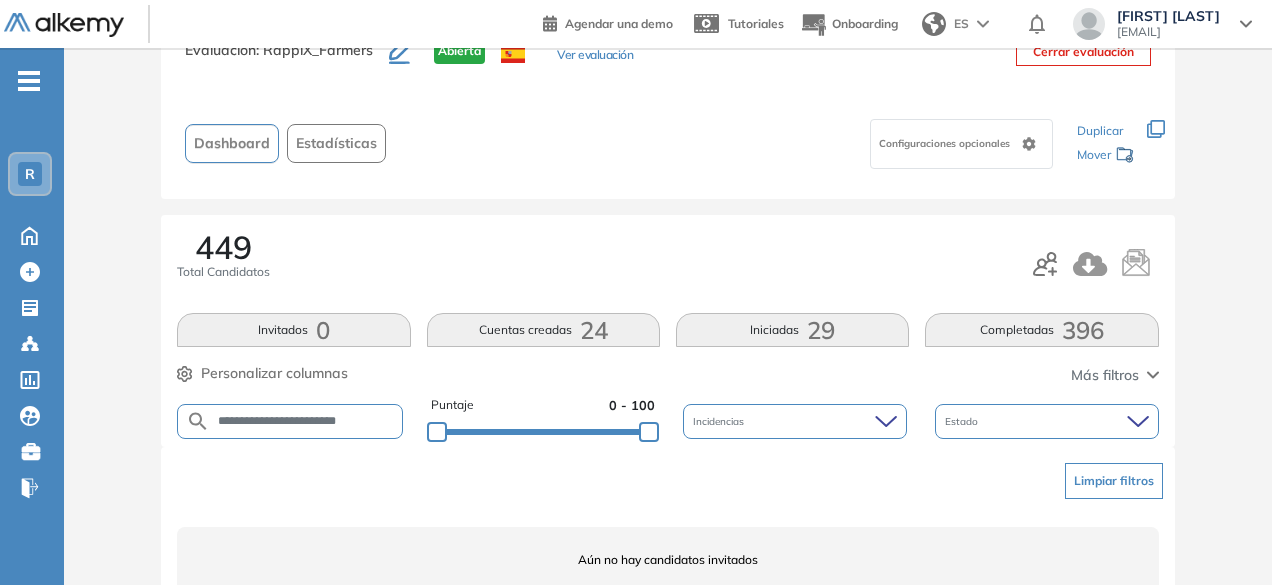 scroll, scrollTop: 154, scrollLeft: 0, axis: vertical 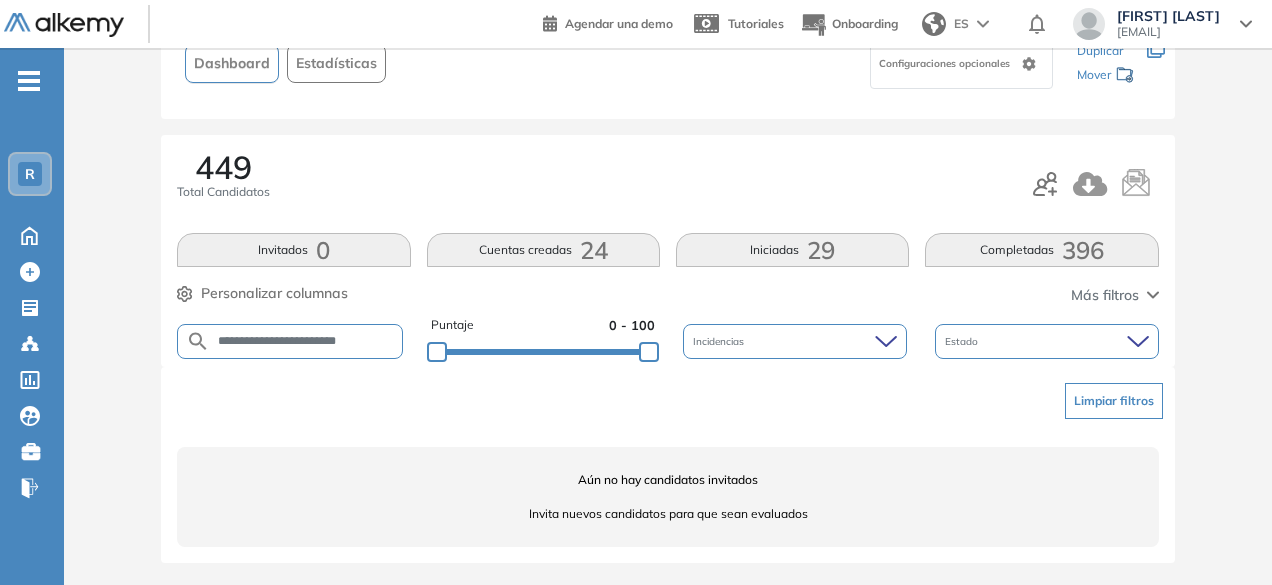 click on "**********" at bounding box center (305, 341) 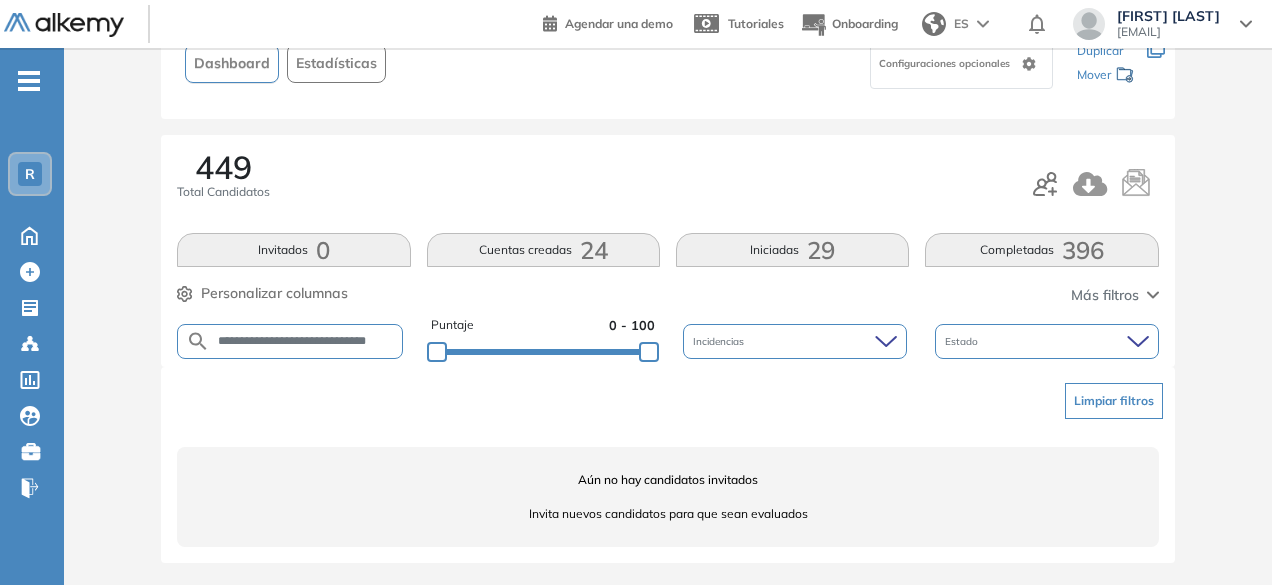scroll, scrollTop: 0, scrollLeft: 18, axis: horizontal 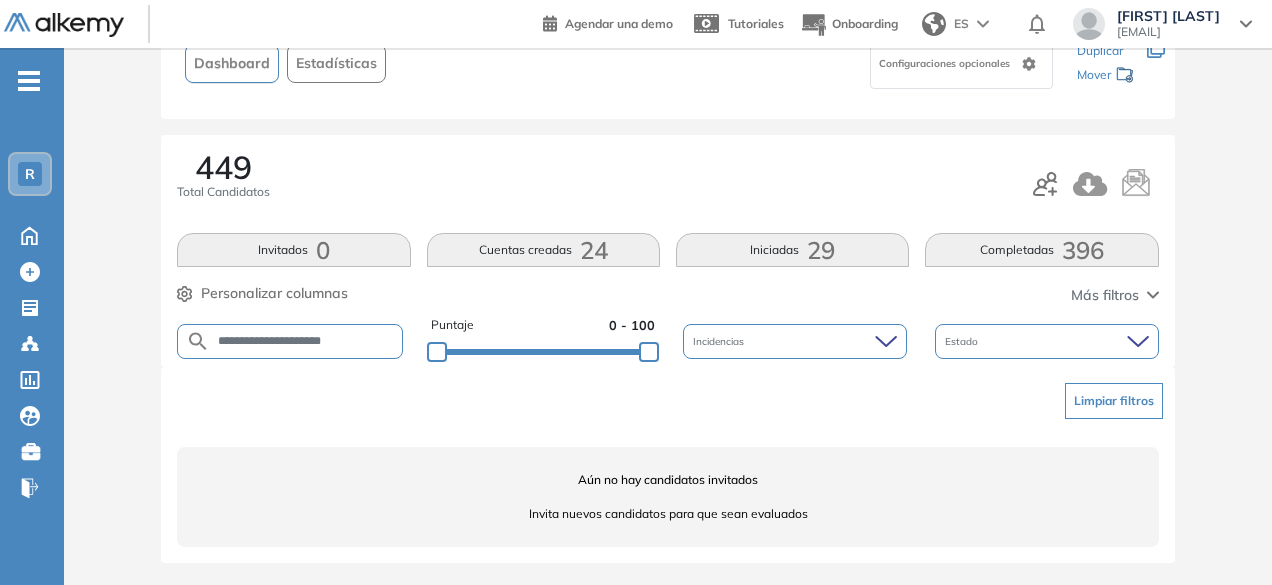drag, startPoint x: 311, startPoint y: 344, endPoint x: 256, endPoint y: 336, distance: 55.578773 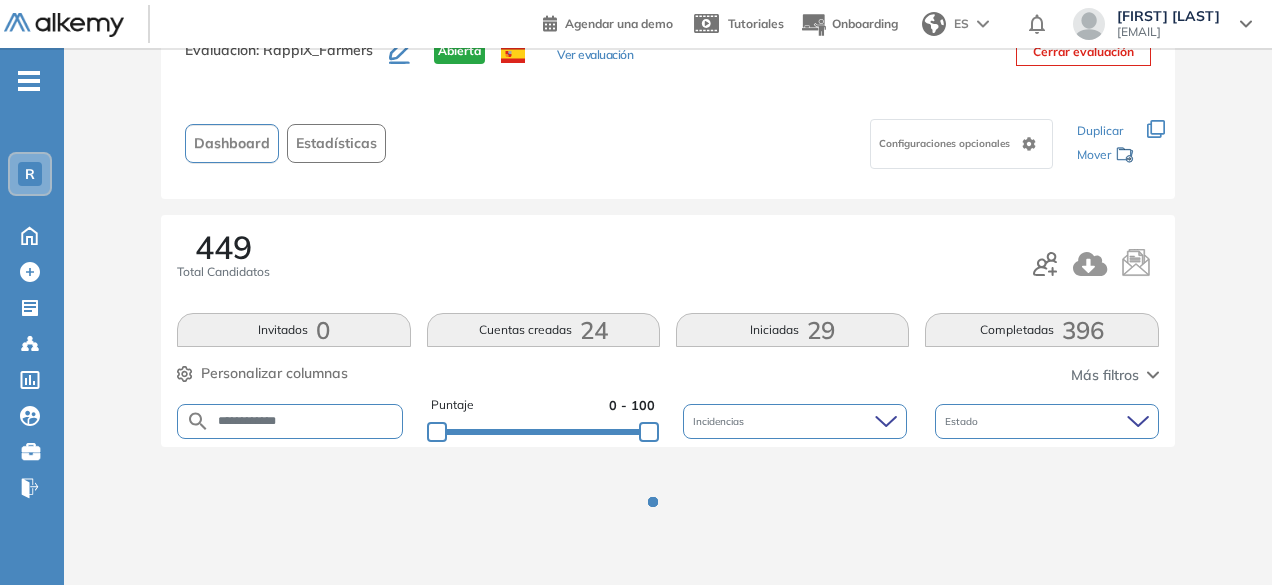 scroll, scrollTop: 154, scrollLeft: 0, axis: vertical 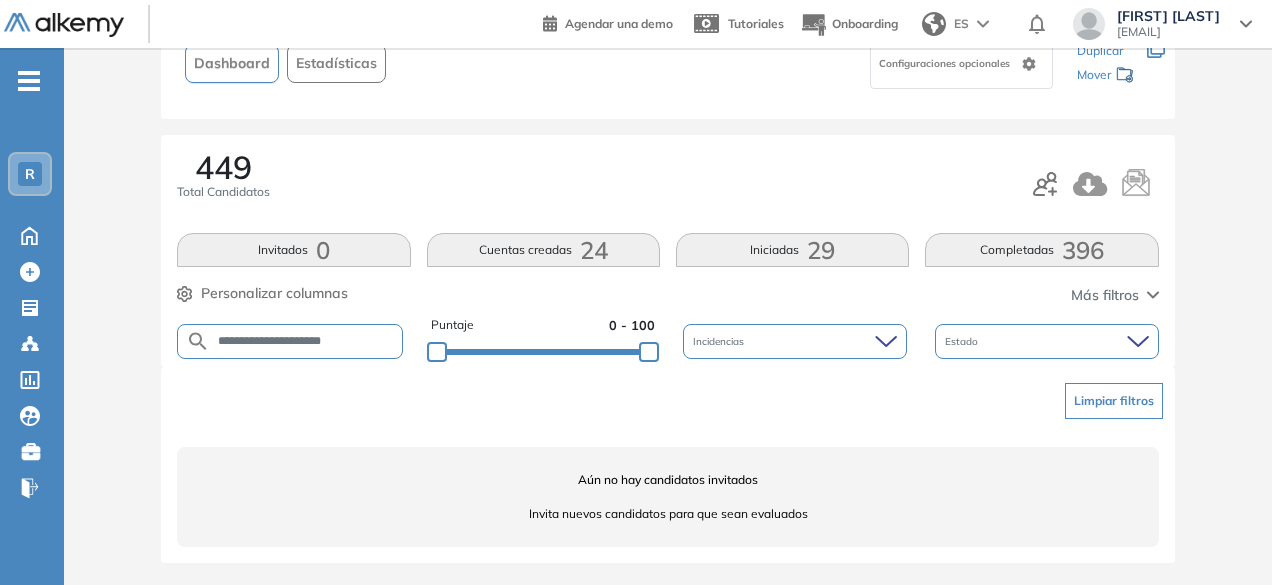 click on "**********" at bounding box center [306, 341] 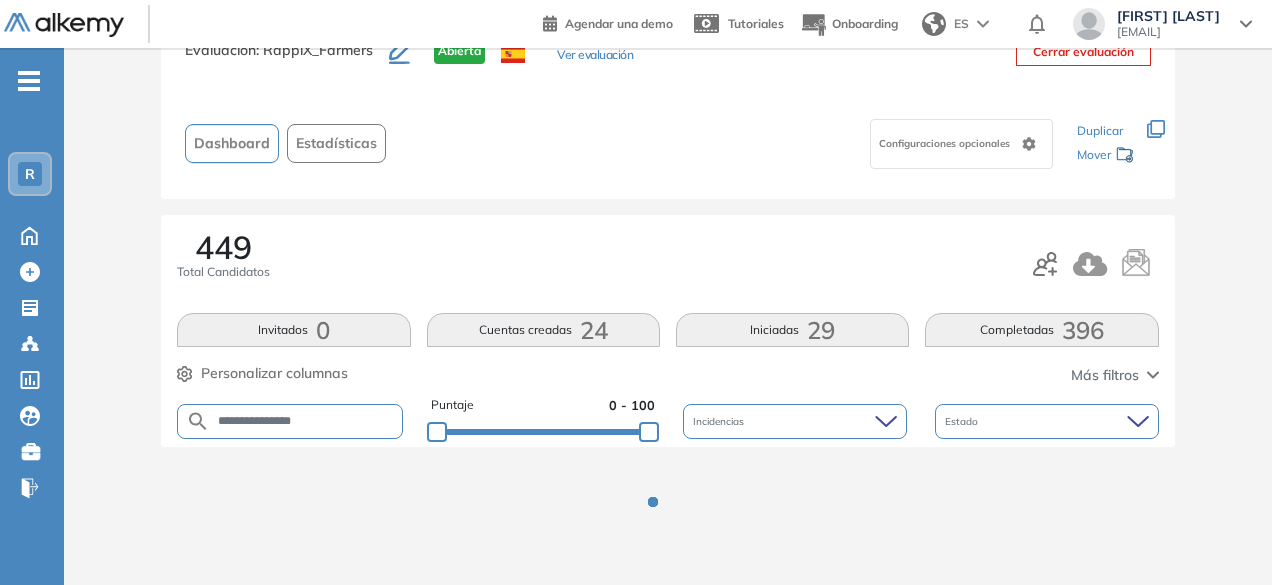 scroll, scrollTop: 154, scrollLeft: 0, axis: vertical 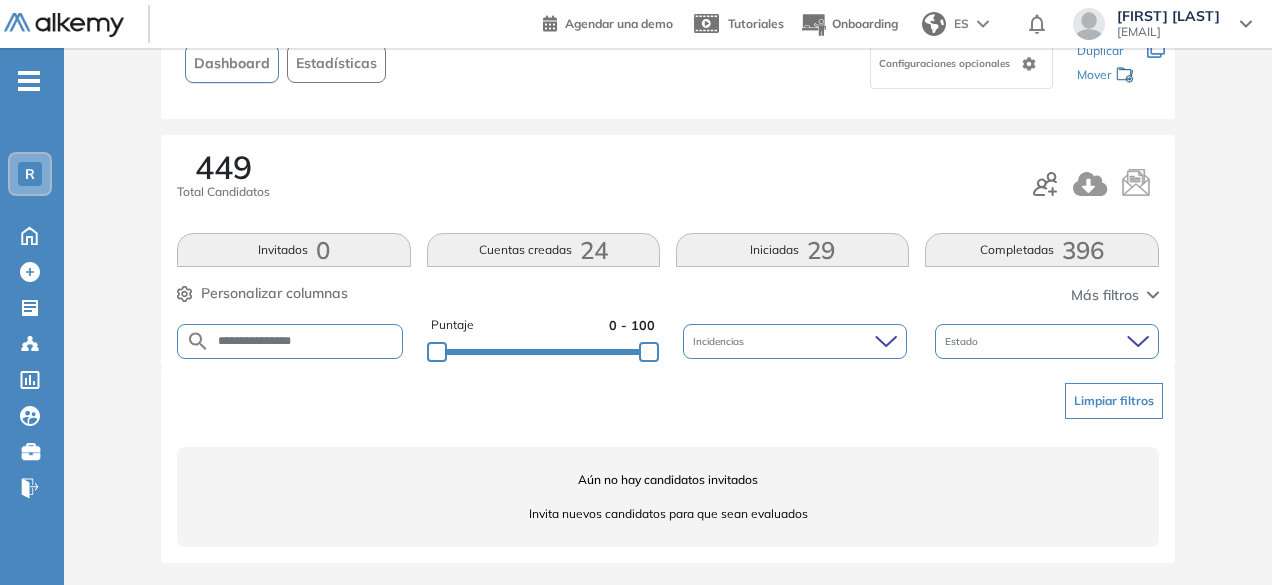 click on "**********" at bounding box center [306, 341] 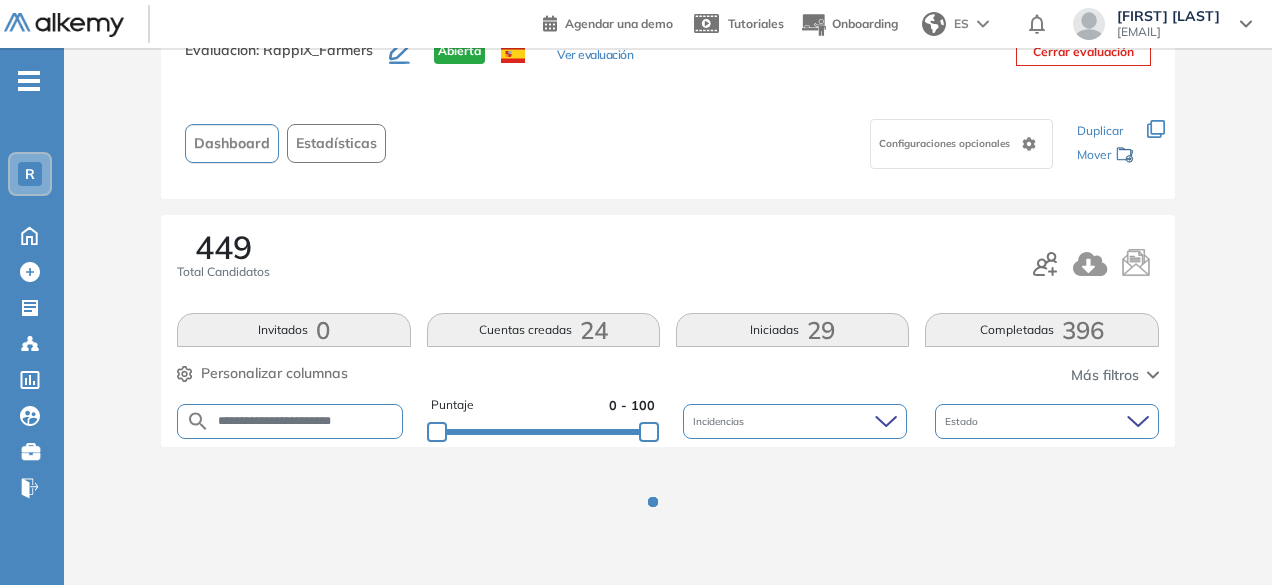 scroll, scrollTop: 154, scrollLeft: 0, axis: vertical 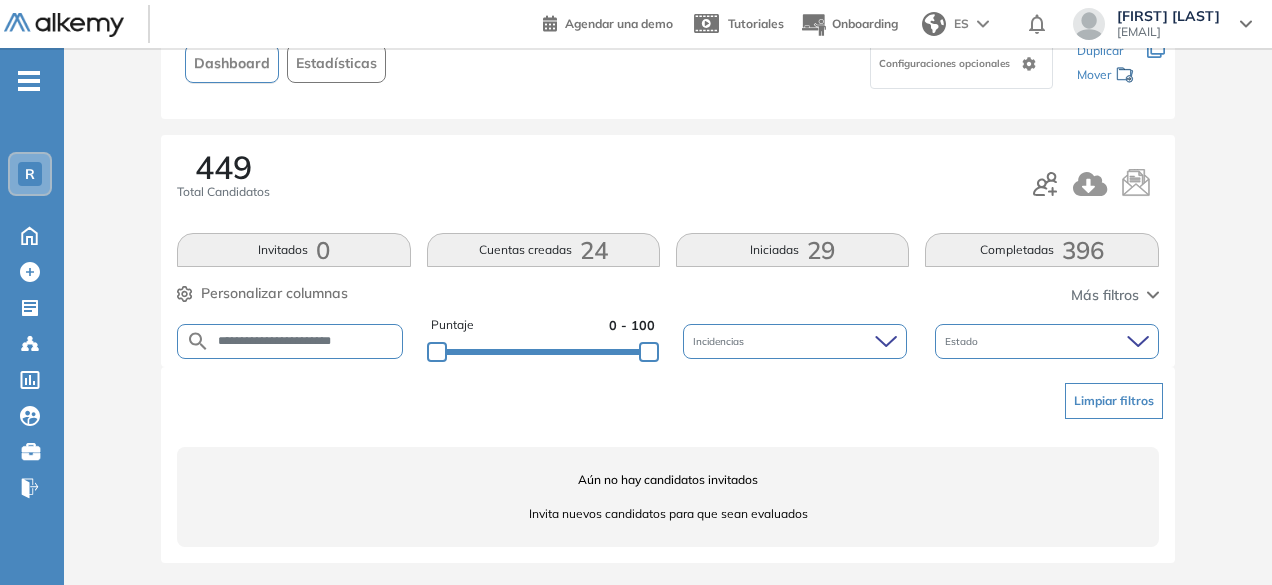 click on "**********" at bounding box center (306, 341) 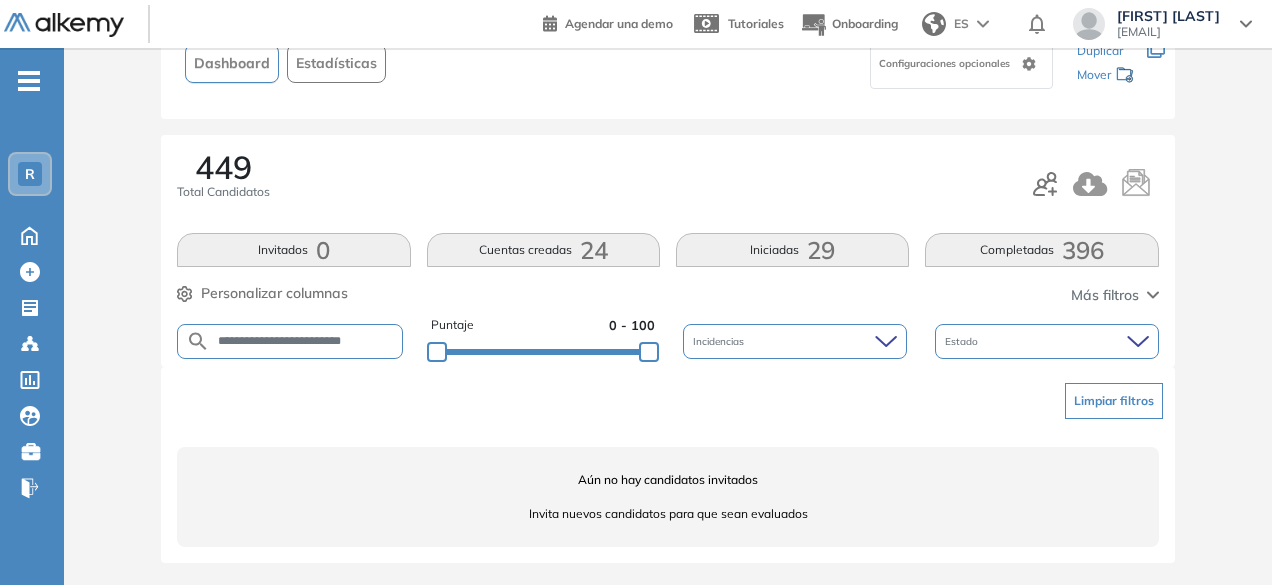 type on "**********" 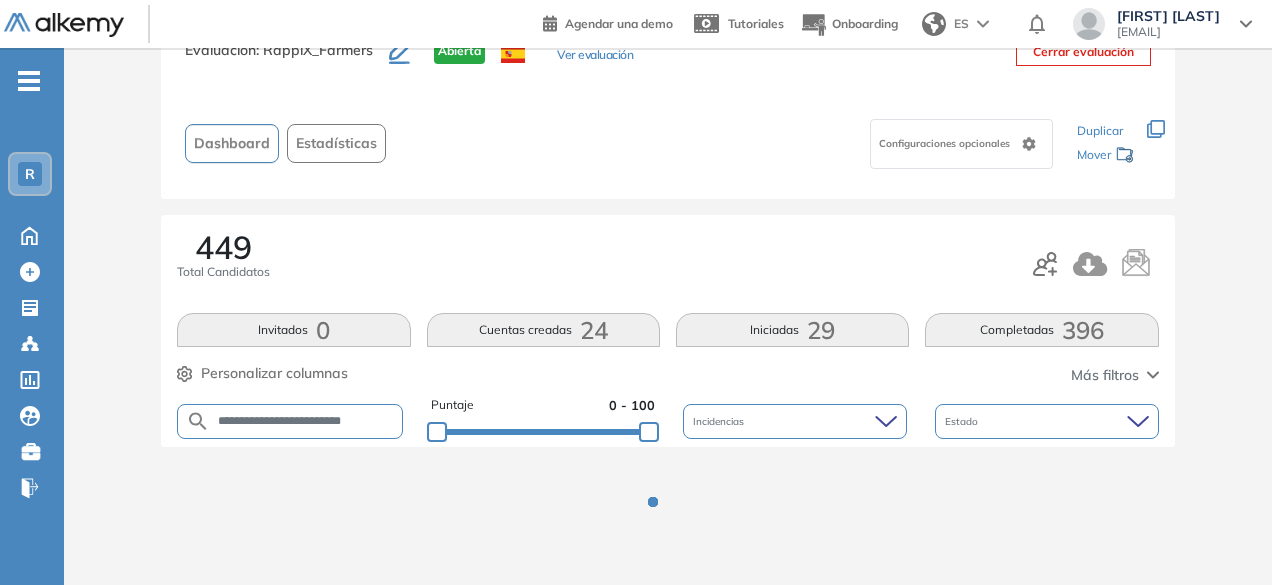 scroll, scrollTop: 154, scrollLeft: 0, axis: vertical 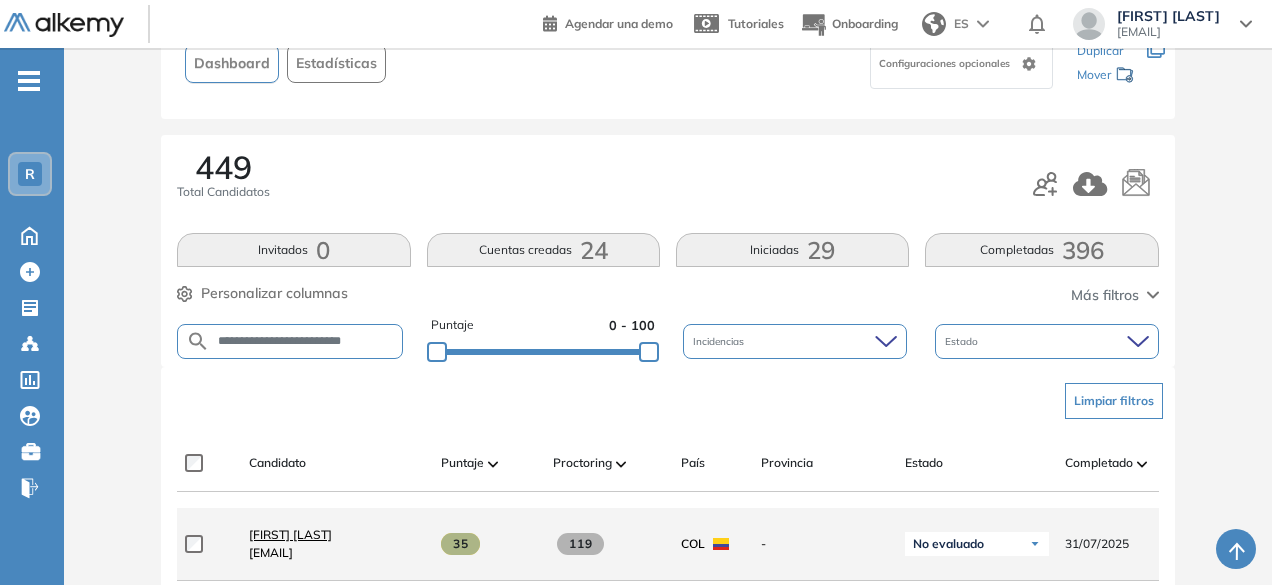 click on "[FIRST] [LAST]" at bounding box center [290, 534] 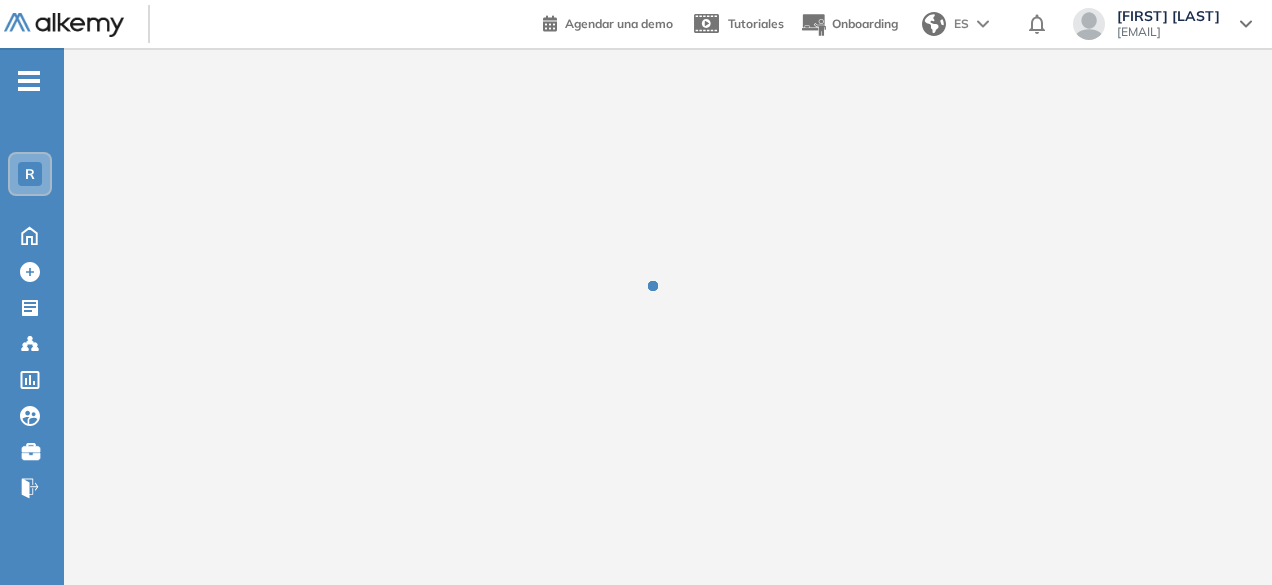 scroll, scrollTop: 0, scrollLeft: 0, axis: both 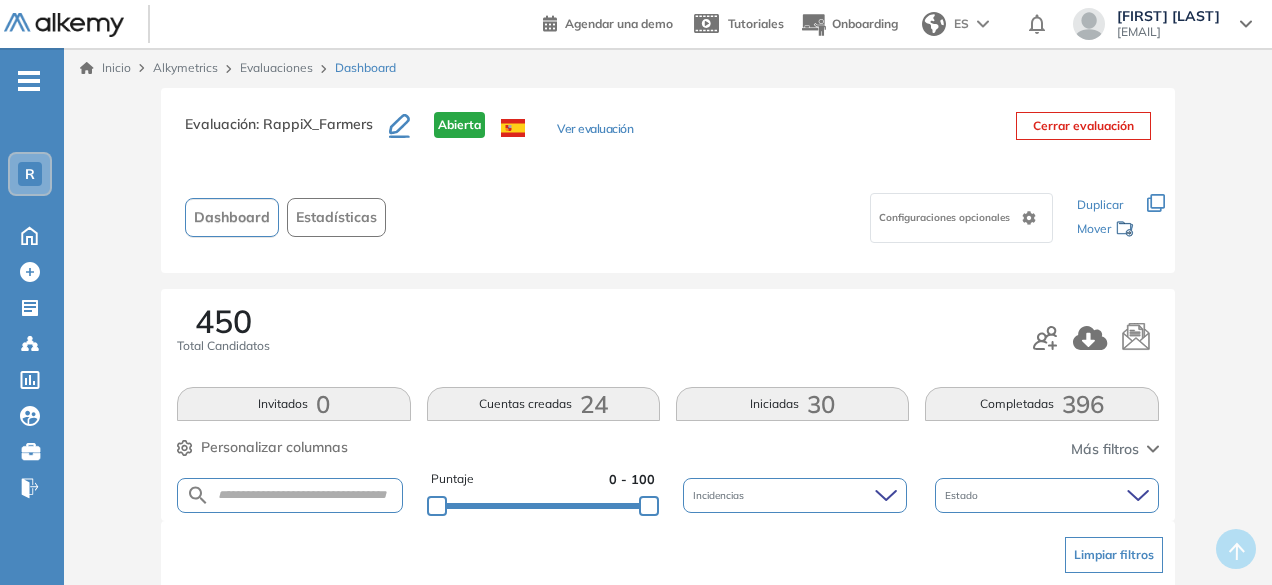 drag, startPoint x: 371, startPoint y: 481, endPoint x: 370, endPoint y: 497, distance: 16.03122 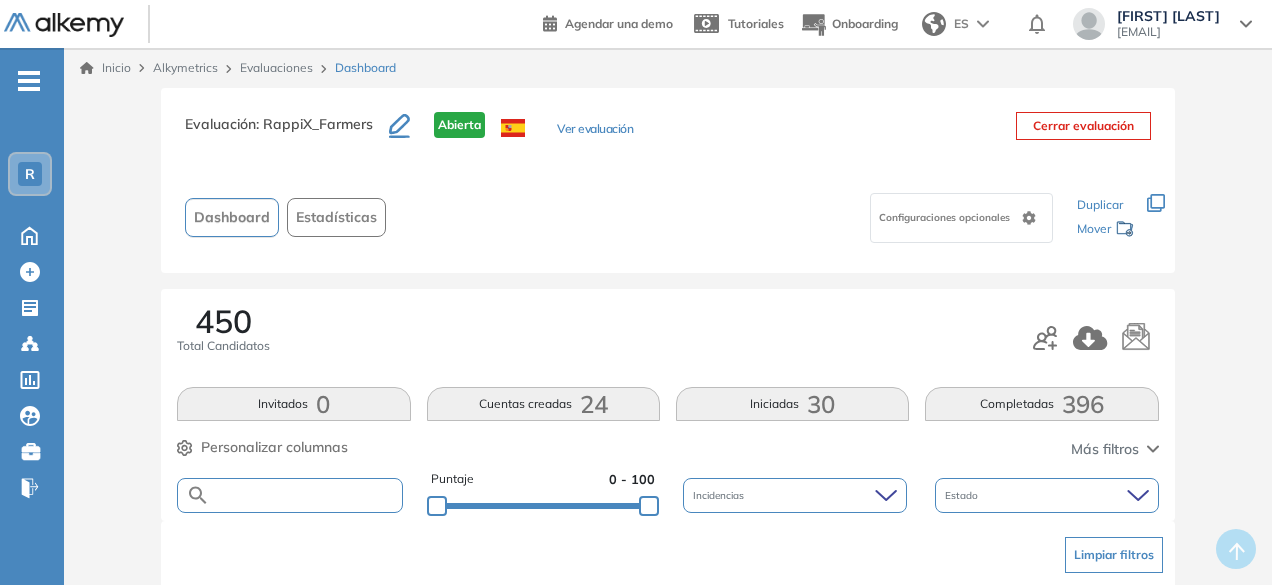 click at bounding box center (305, 495) 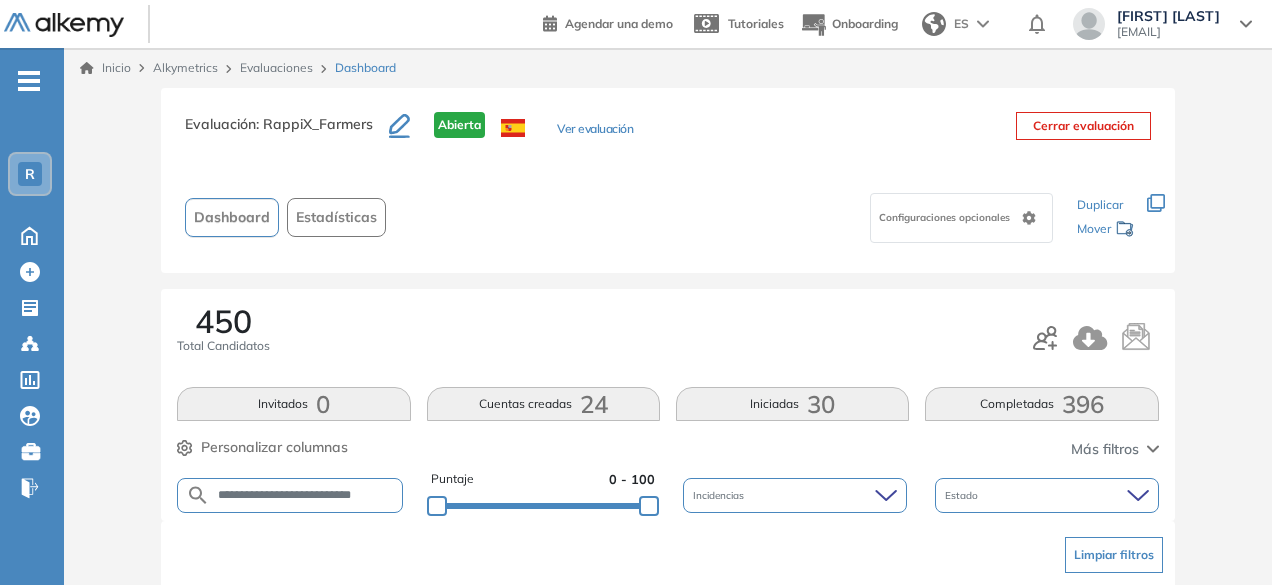 scroll, scrollTop: 0, scrollLeft: 0, axis: both 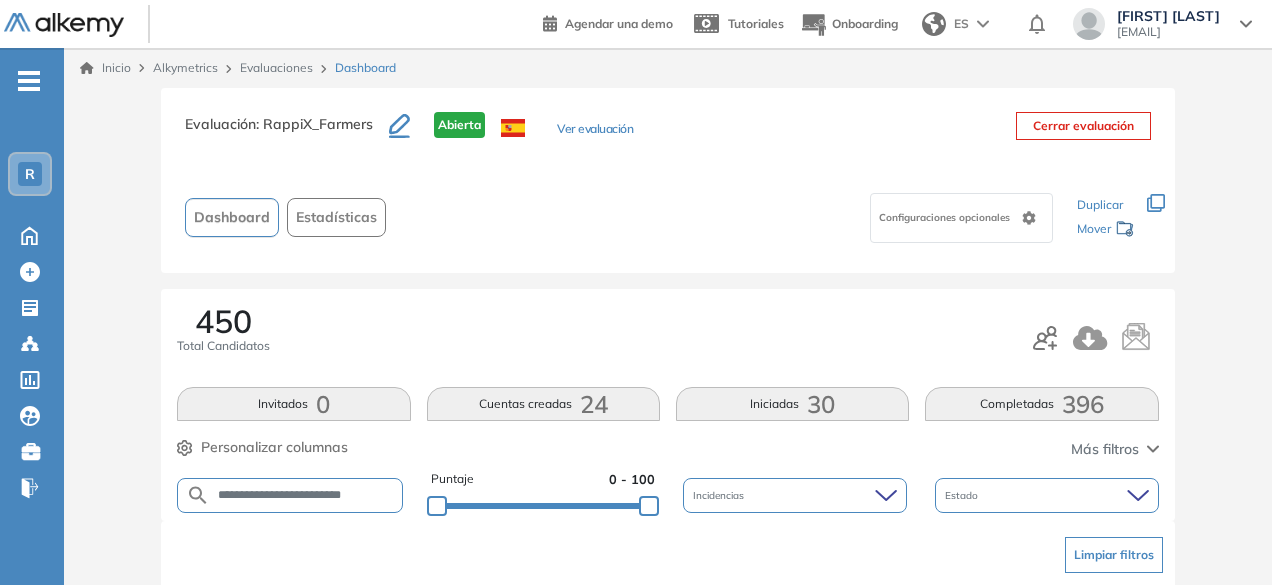 type on "**********" 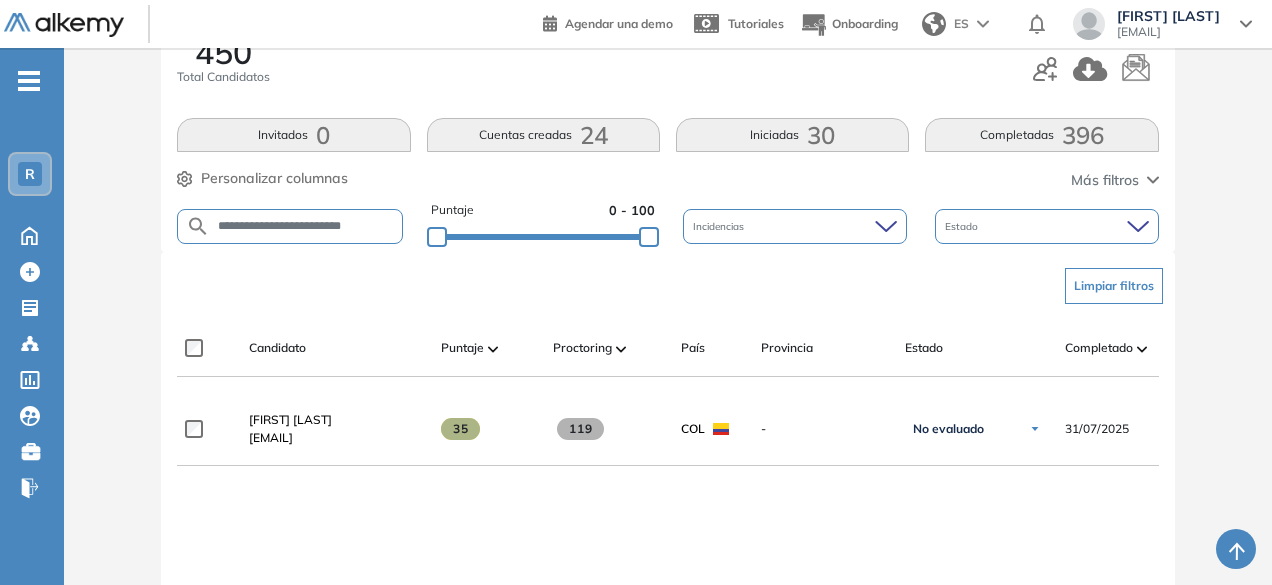 scroll, scrollTop: 296, scrollLeft: 0, axis: vertical 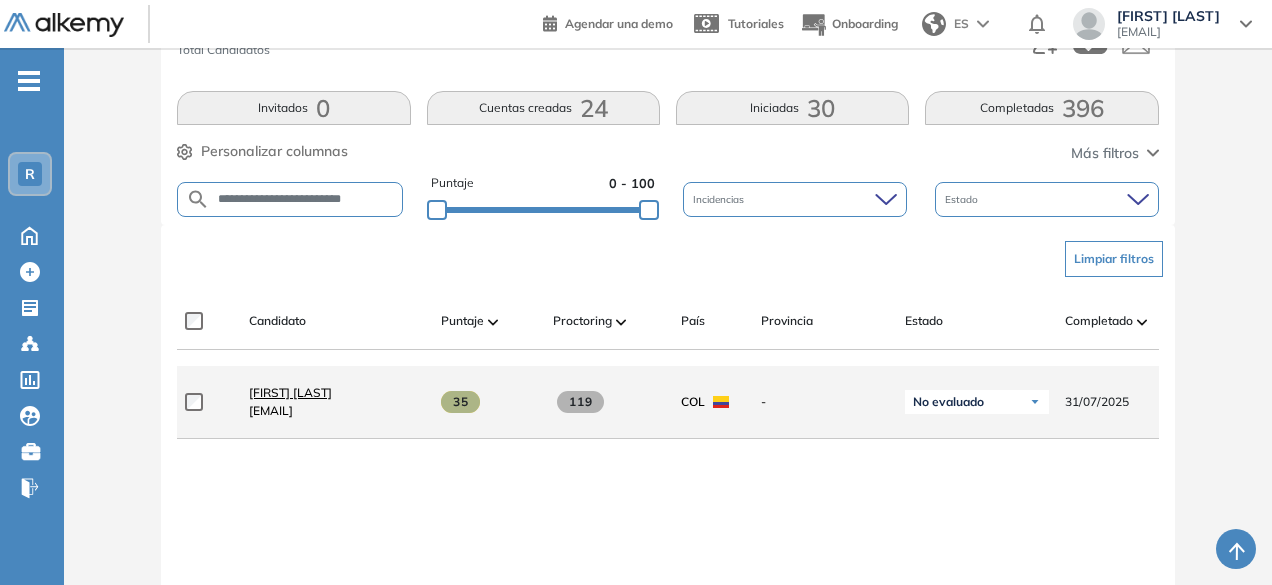 click on "[FIRST] [LAST]" at bounding box center [290, 392] 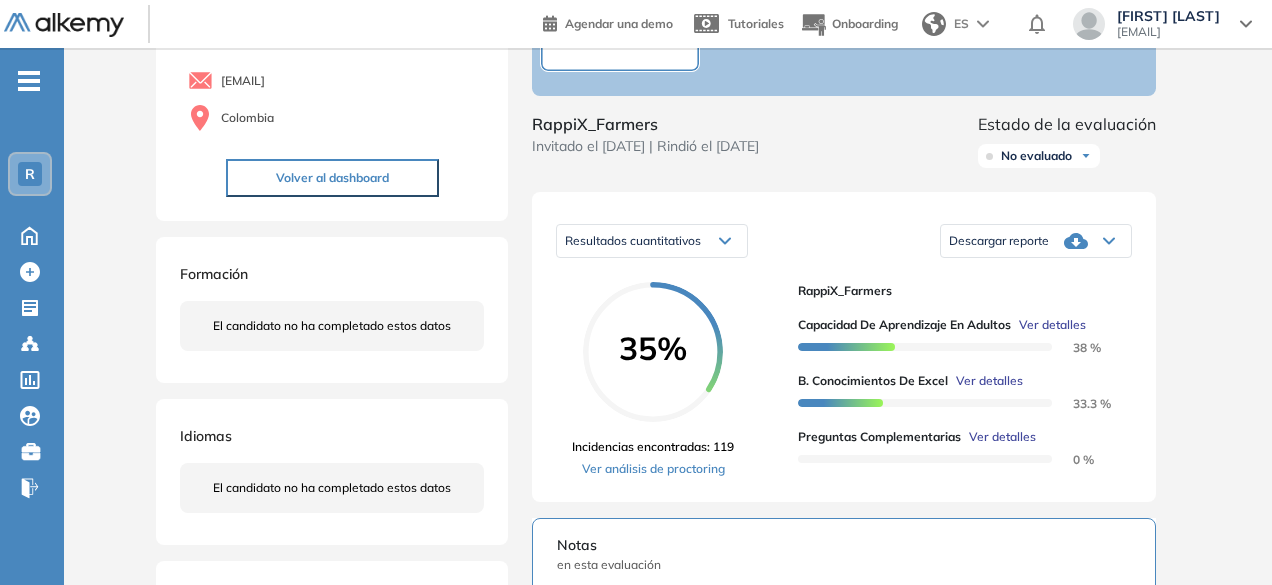 scroll, scrollTop: 176, scrollLeft: 0, axis: vertical 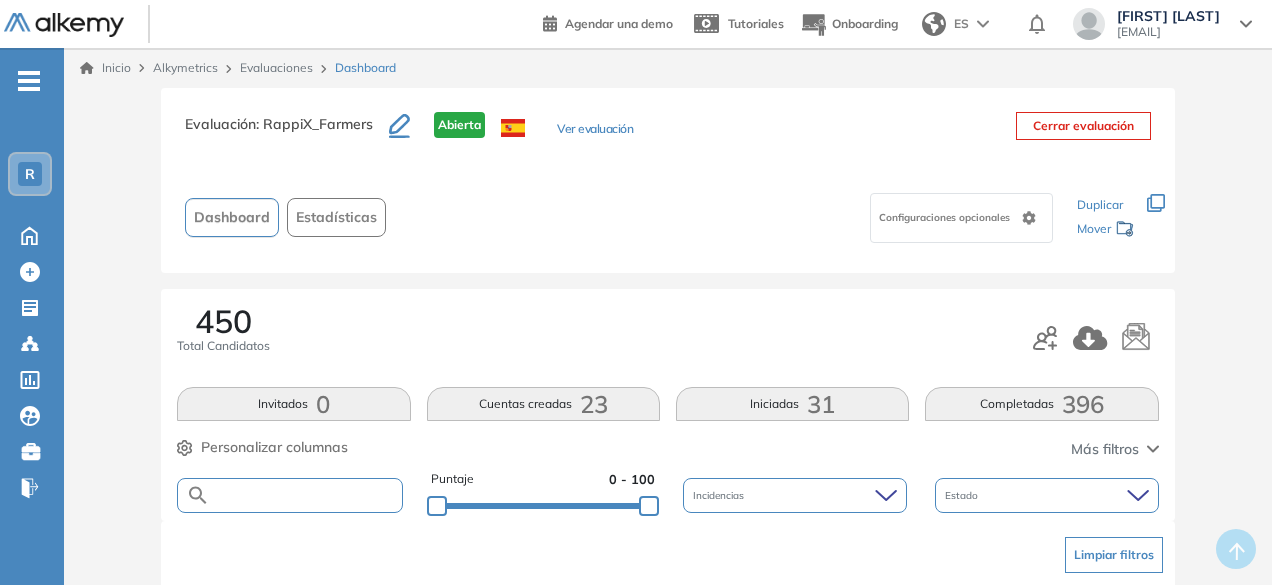 click at bounding box center (305, 495) 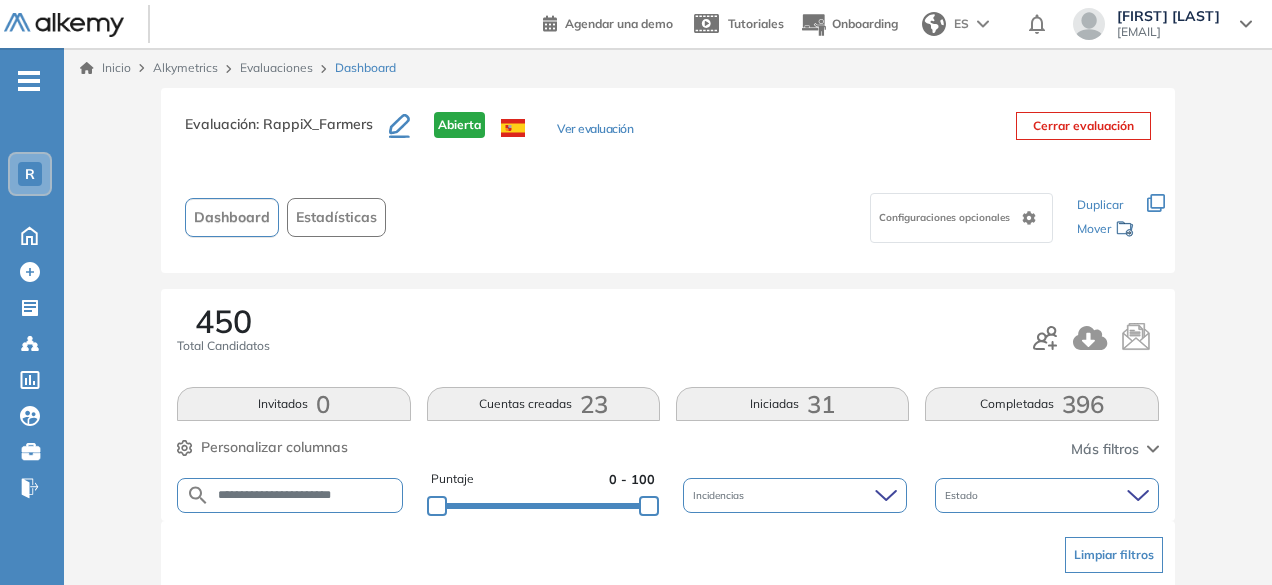 click on "**********" at bounding box center (305, 495) 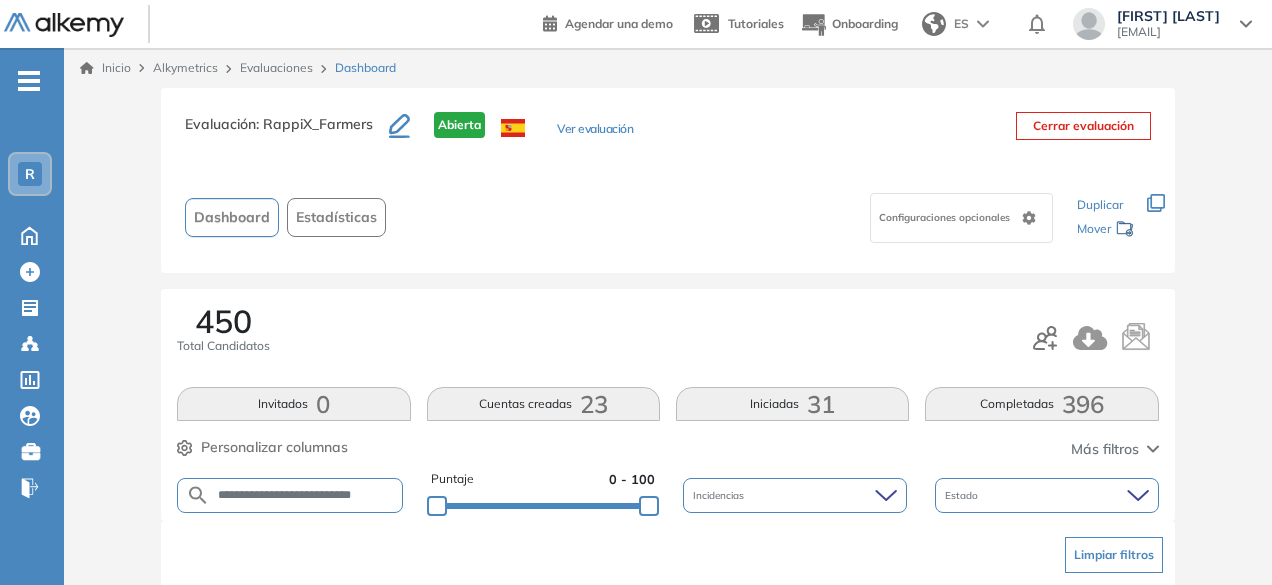 scroll, scrollTop: 0, scrollLeft: 4, axis: horizontal 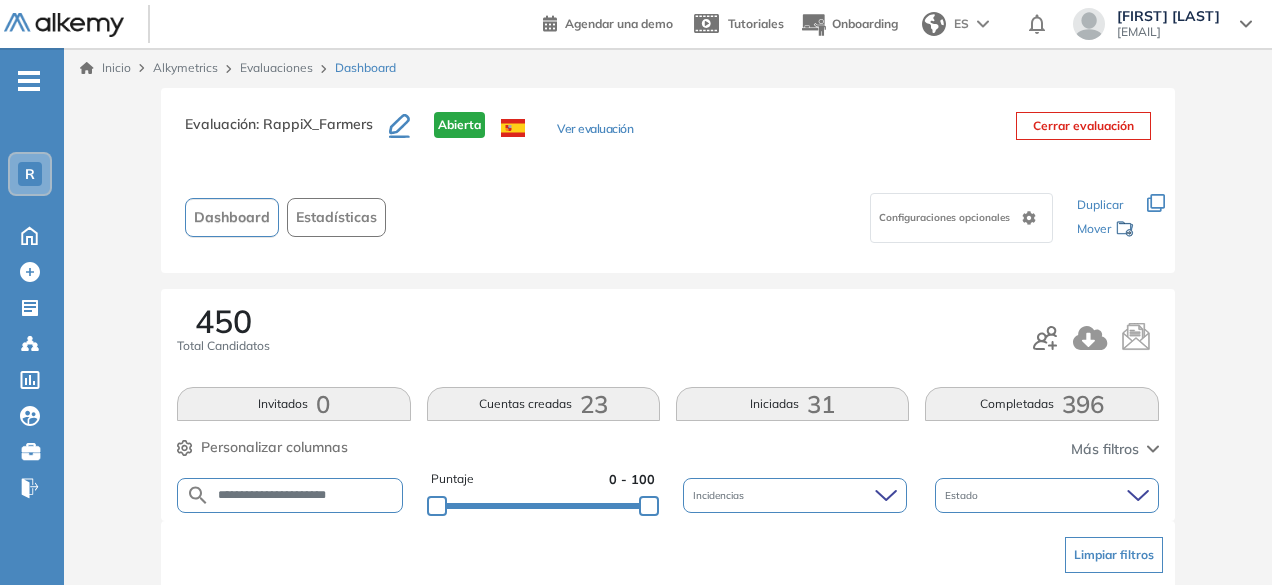 drag, startPoint x: 292, startPoint y: 497, endPoint x: 249, endPoint y: 486, distance: 44.38468 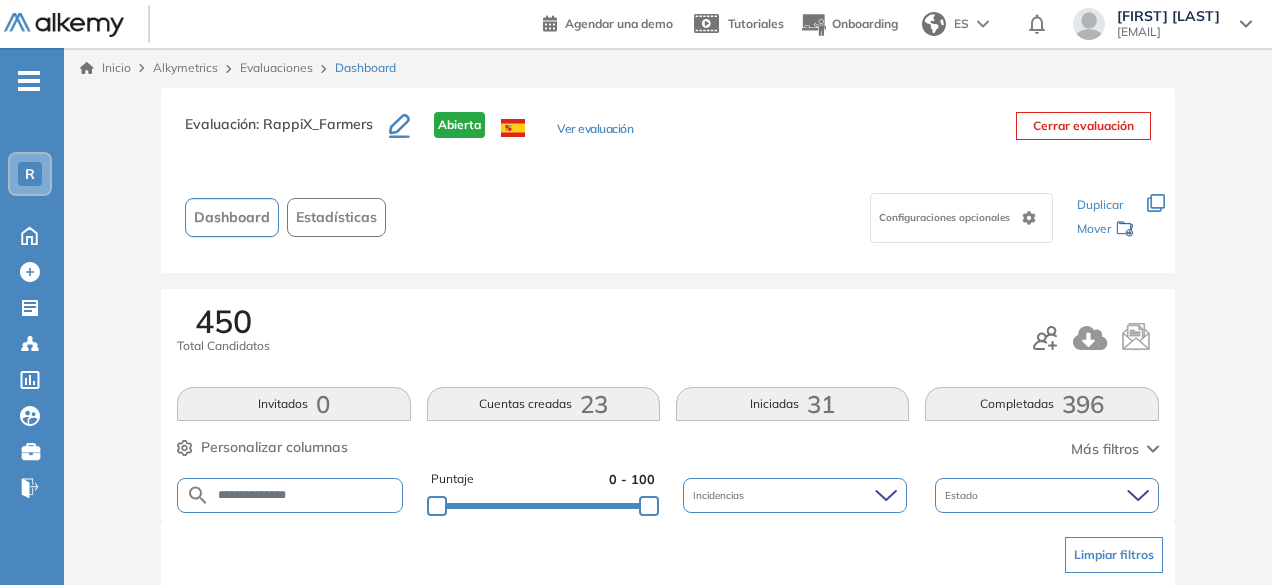 click on "**********" at bounding box center (306, 495) 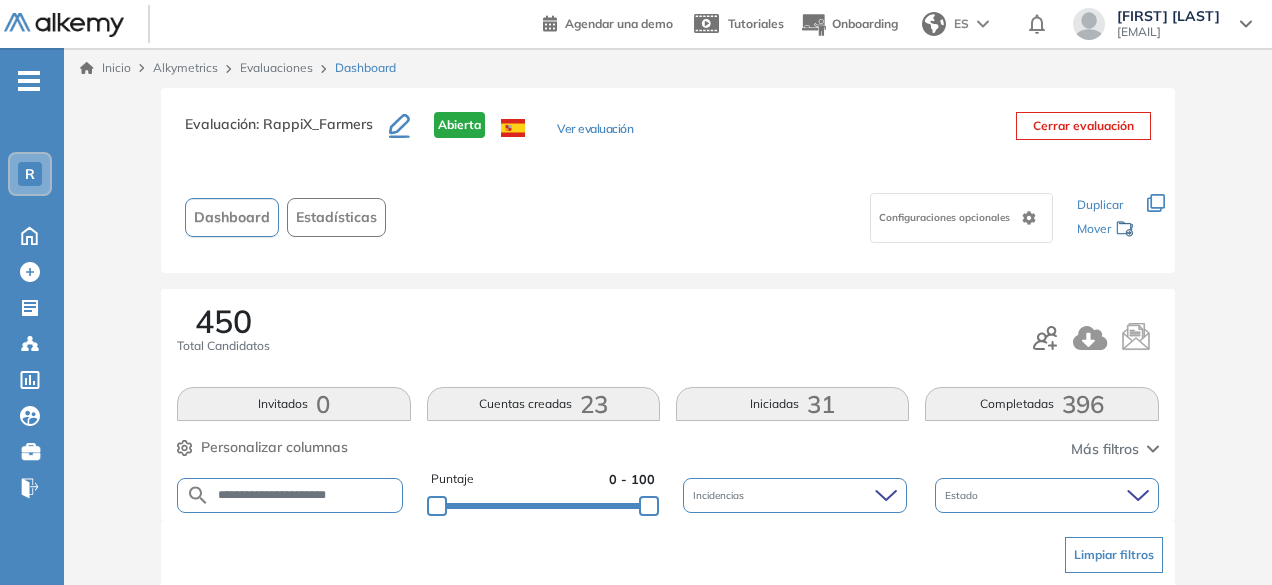 click on "**********" at bounding box center (306, 495) 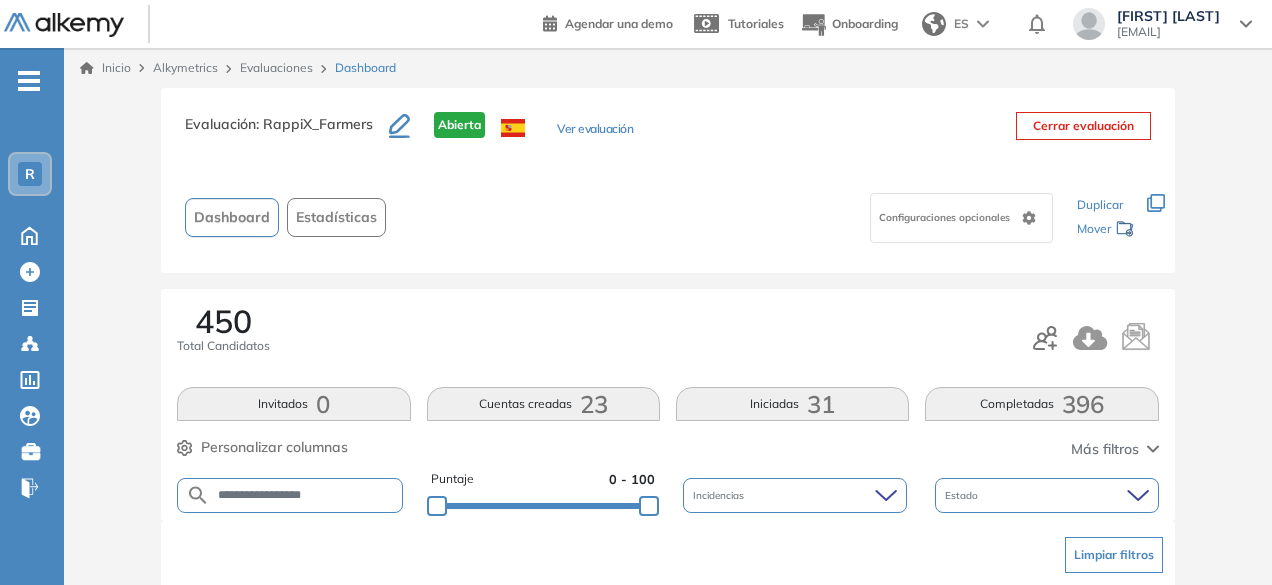 scroll, scrollTop: 154, scrollLeft: 0, axis: vertical 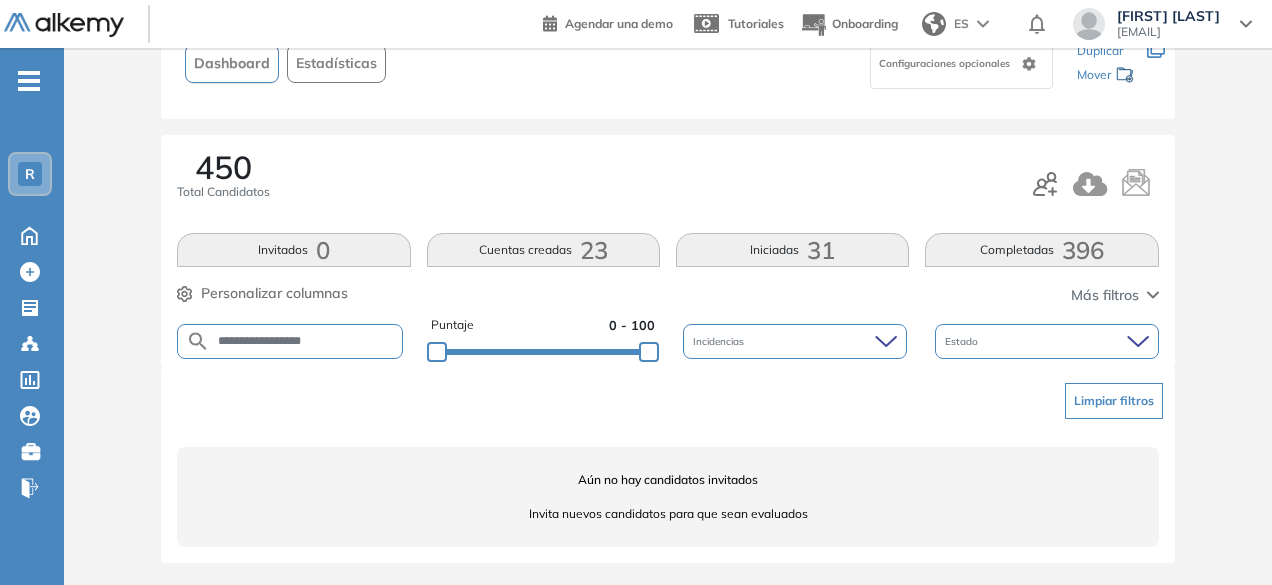 click on "**********" at bounding box center [306, 341] 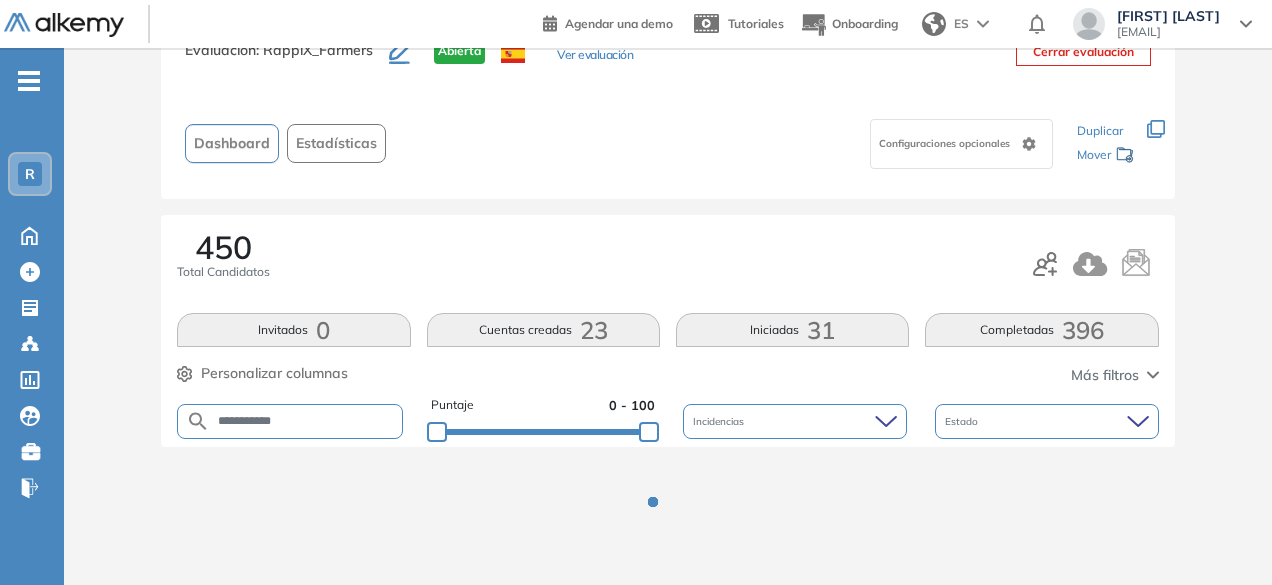 scroll, scrollTop: 154, scrollLeft: 0, axis: vertical 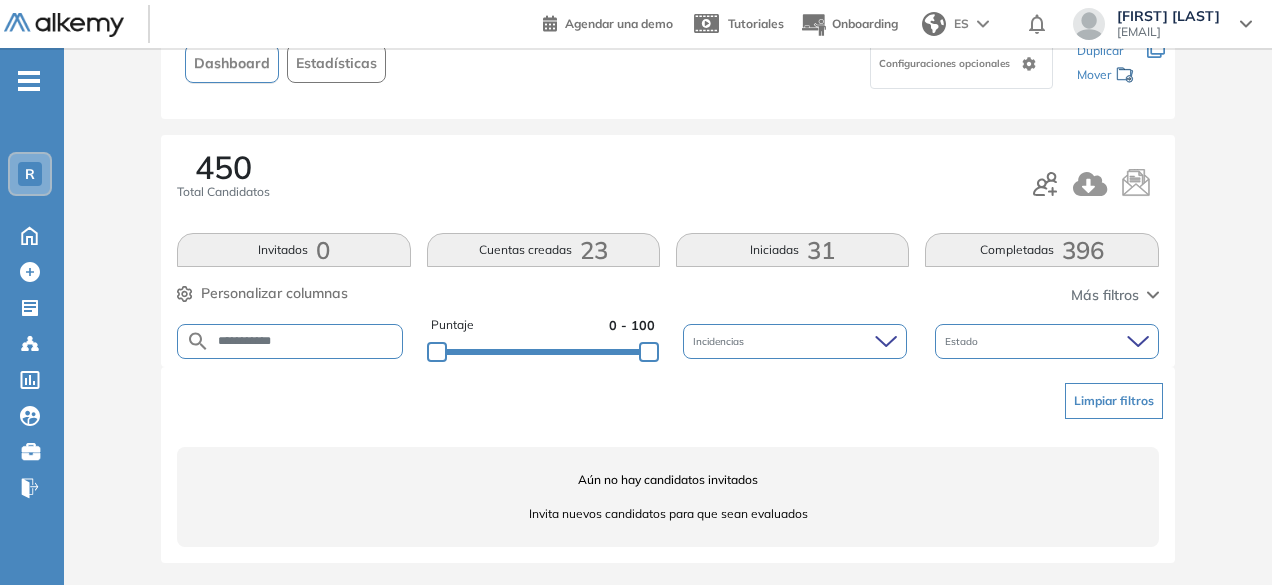 click on "**********" at bounding box center [306, 341] 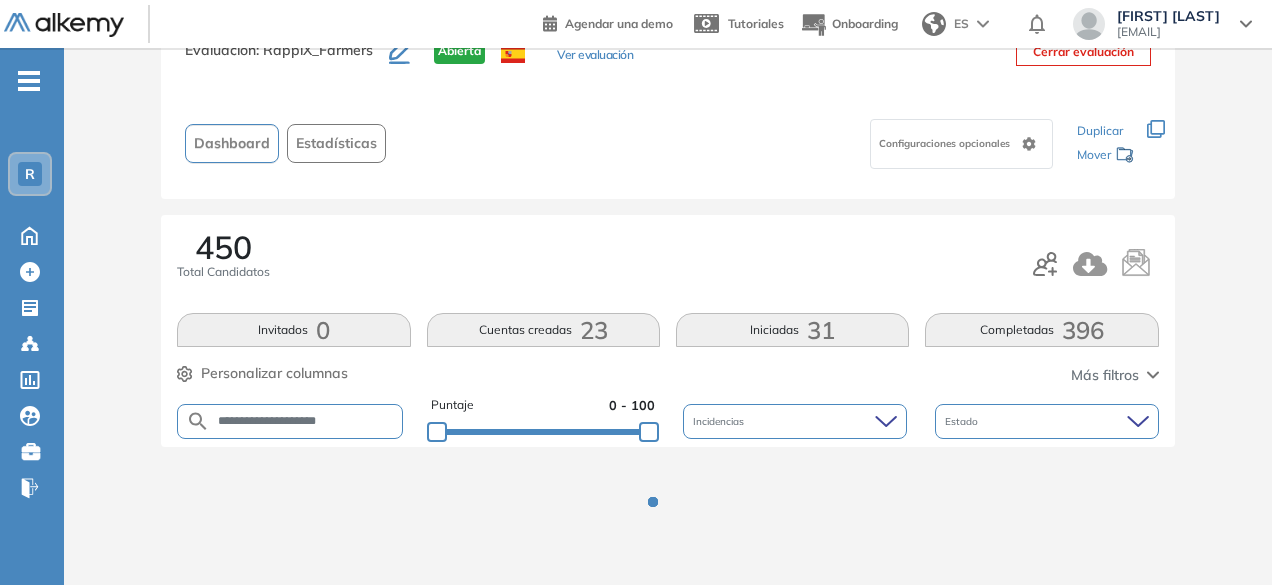 scroll, scrollTop: 154, scrollLeft: 0, axis: vertical 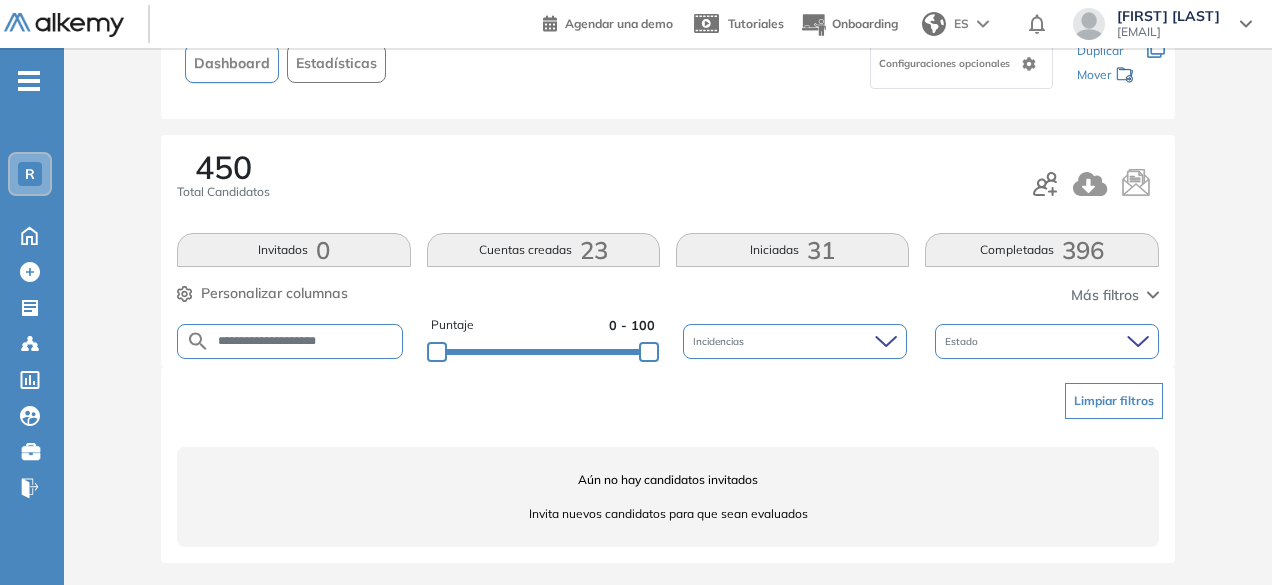 click on "**********" at bounding box center [306, 341] 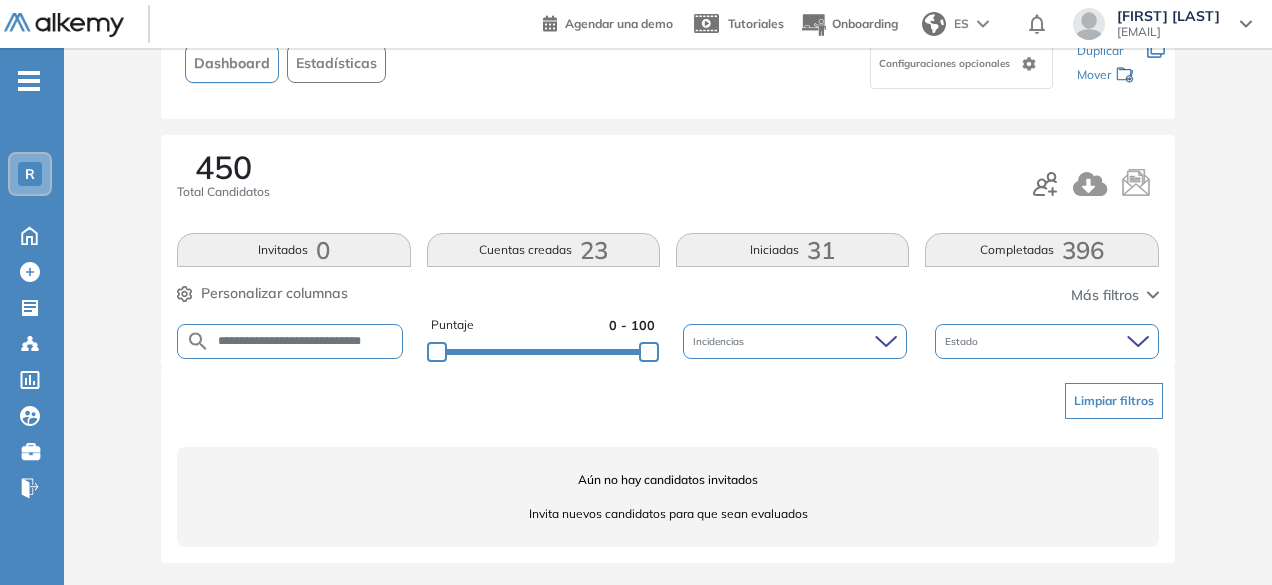 scroll, scrollTop: 0, scrollLeft: 22, axis: horizontal 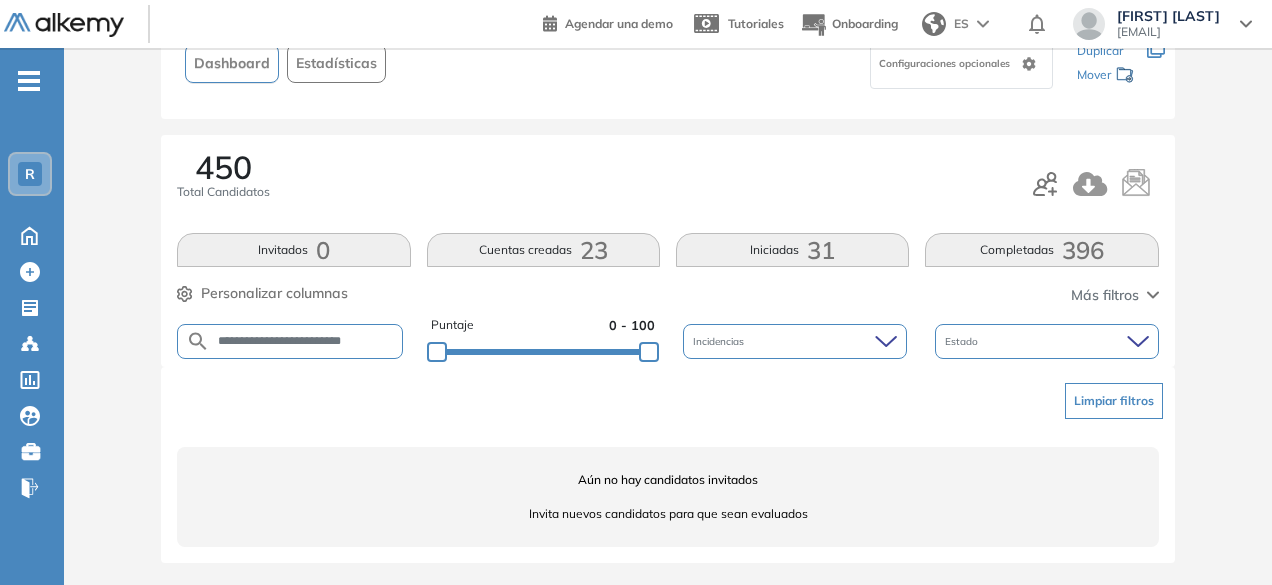 drag, startPoint x: 275, startPoint y: 339, endPoint x: 329, endPoint y: 344, distance: 54.230988 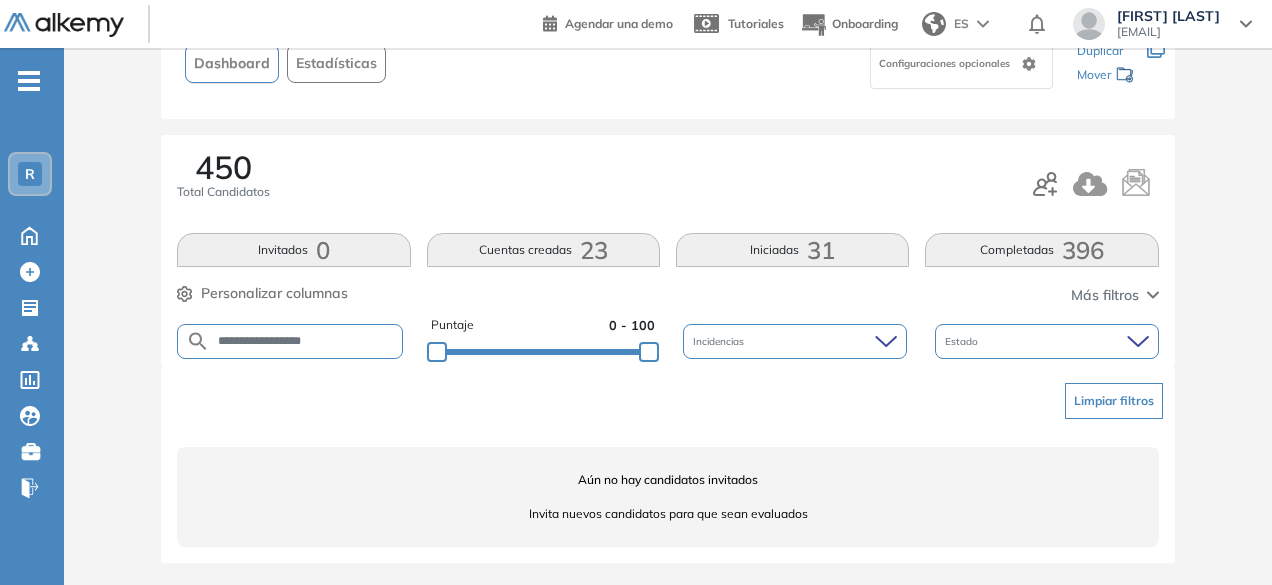 type on "**********" 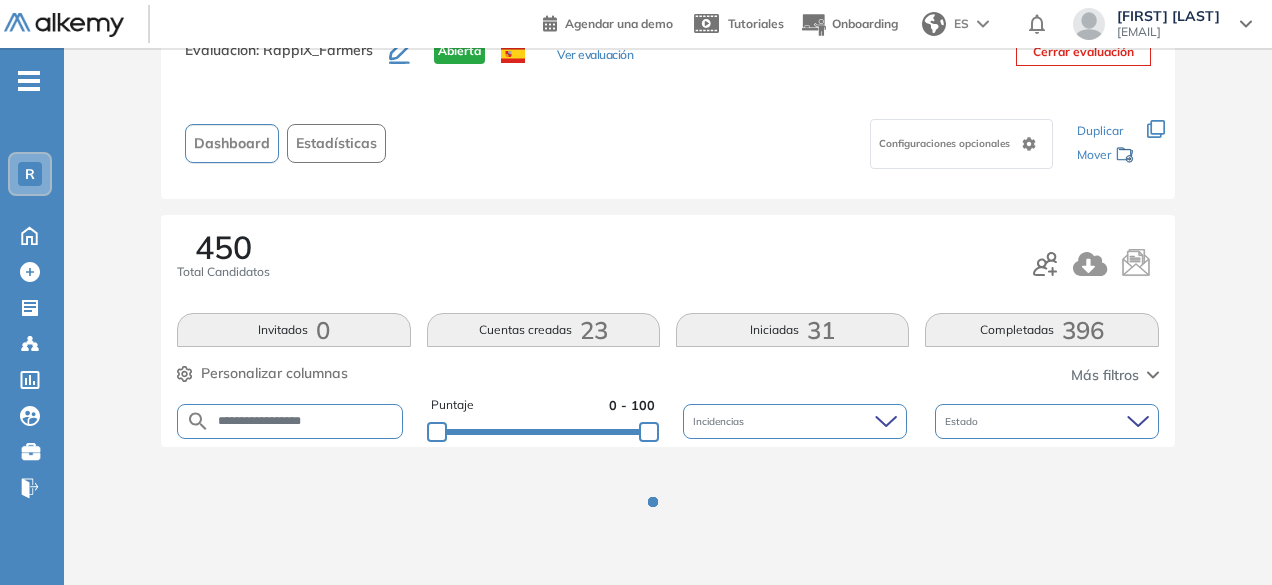 scroll, scrollTop: 154, scrollLeft: 0, axis: vertical 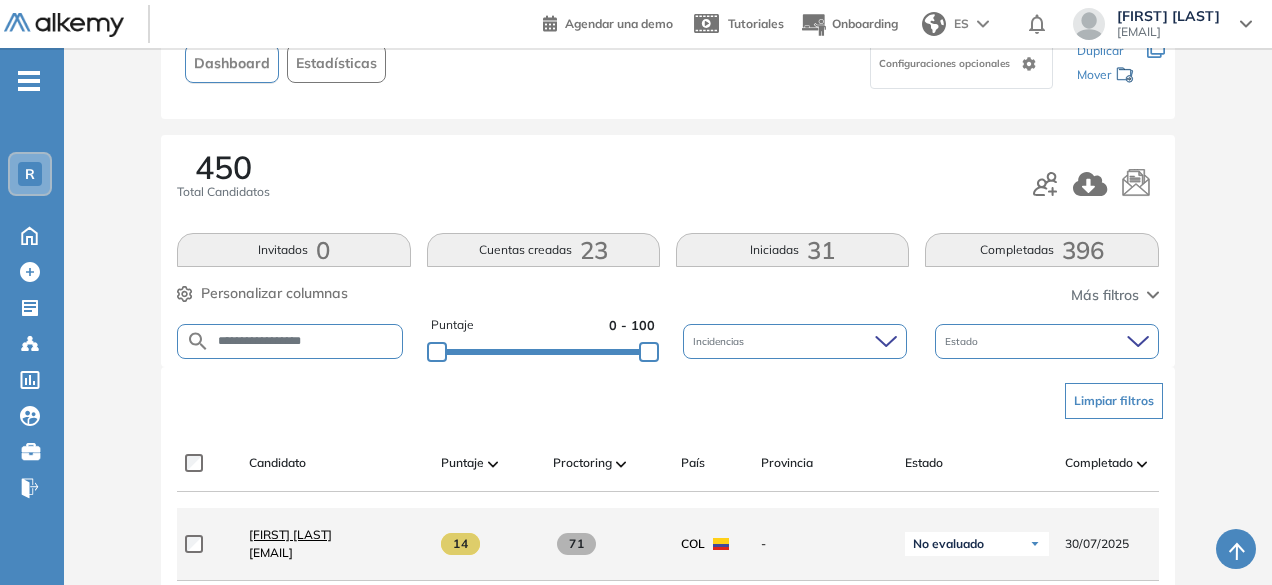 click on "[FIRST] [LAST]" at bounding box center [290, 534] 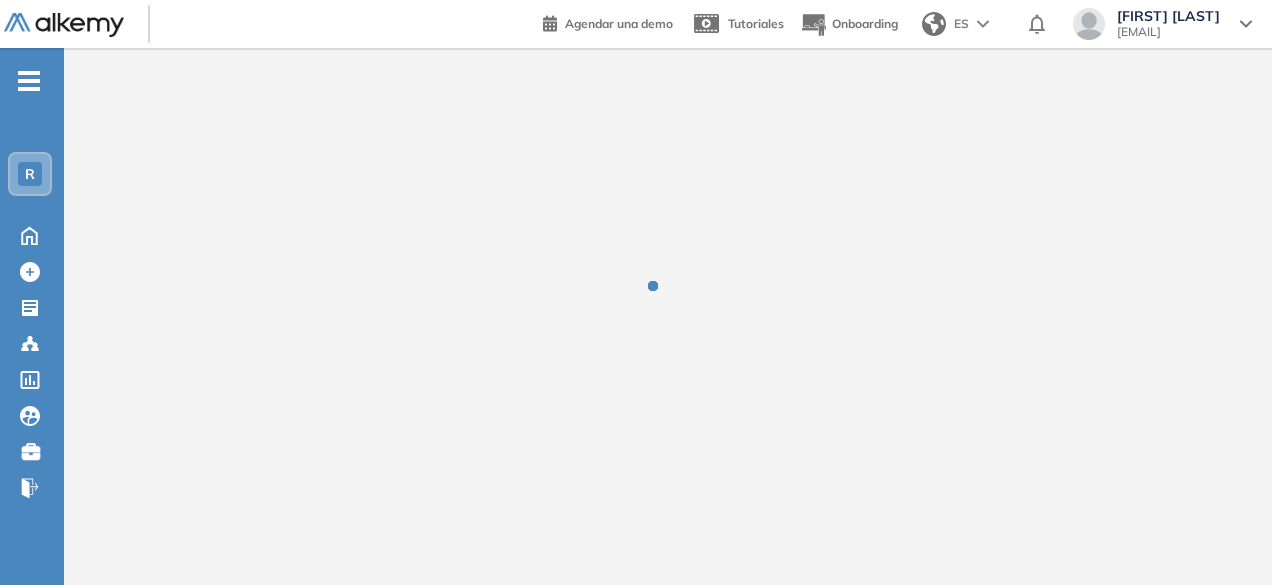 scroll, scrollTop: 0, scrollLeft: 0, axis: both 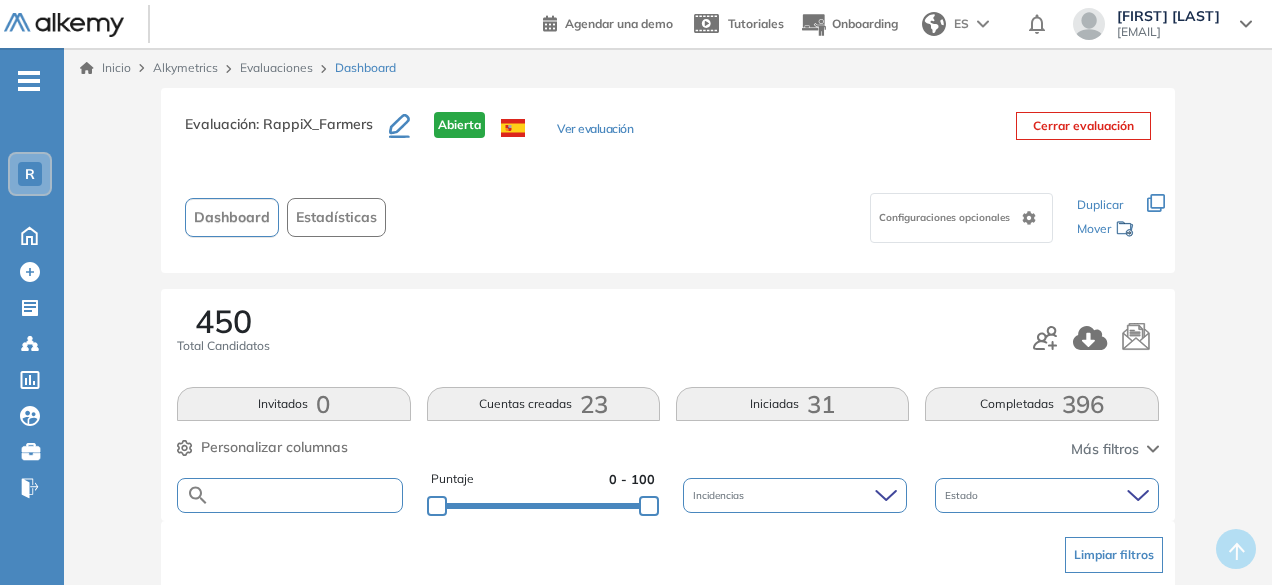 click at bounding box center [305, 495] 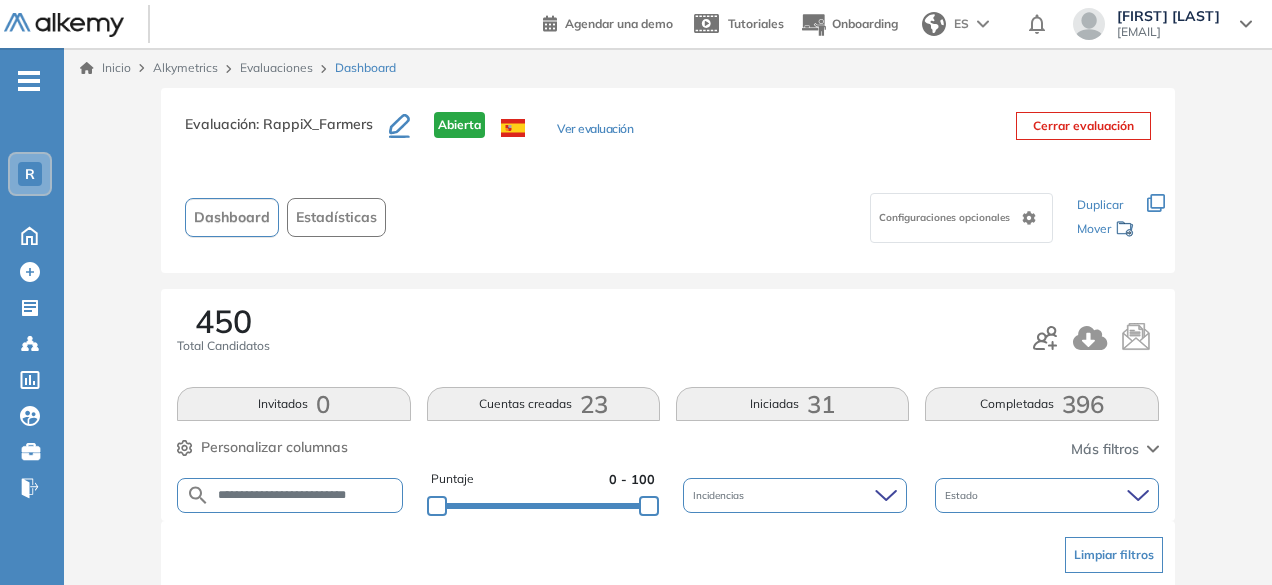 click on "**********" at bounding box center (305, 495) 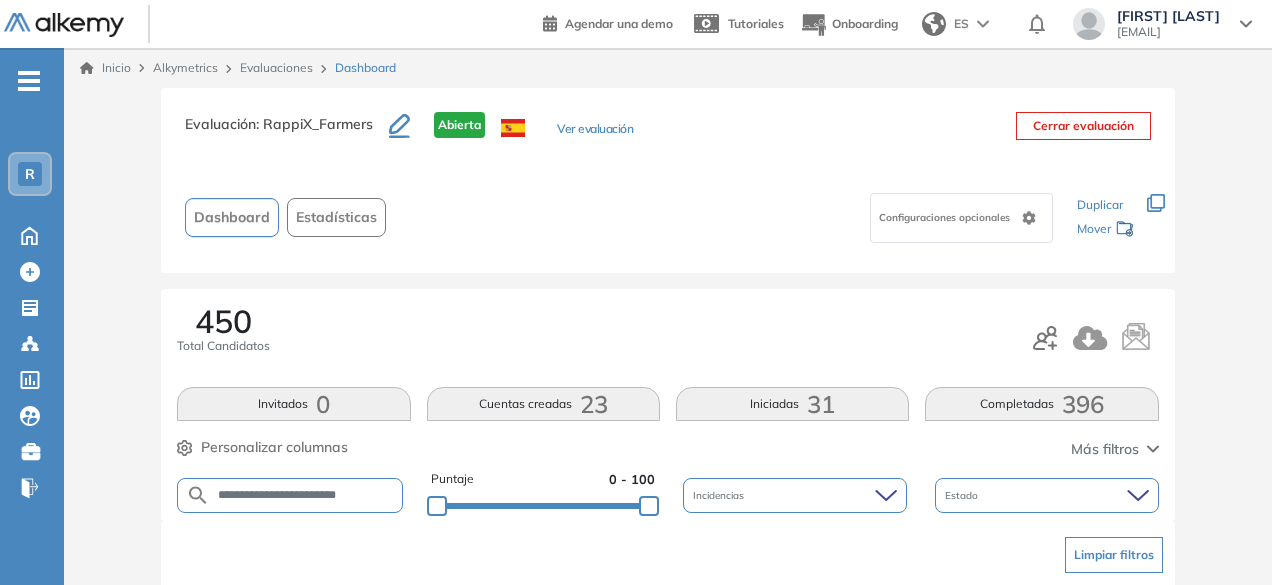 type on "**********" 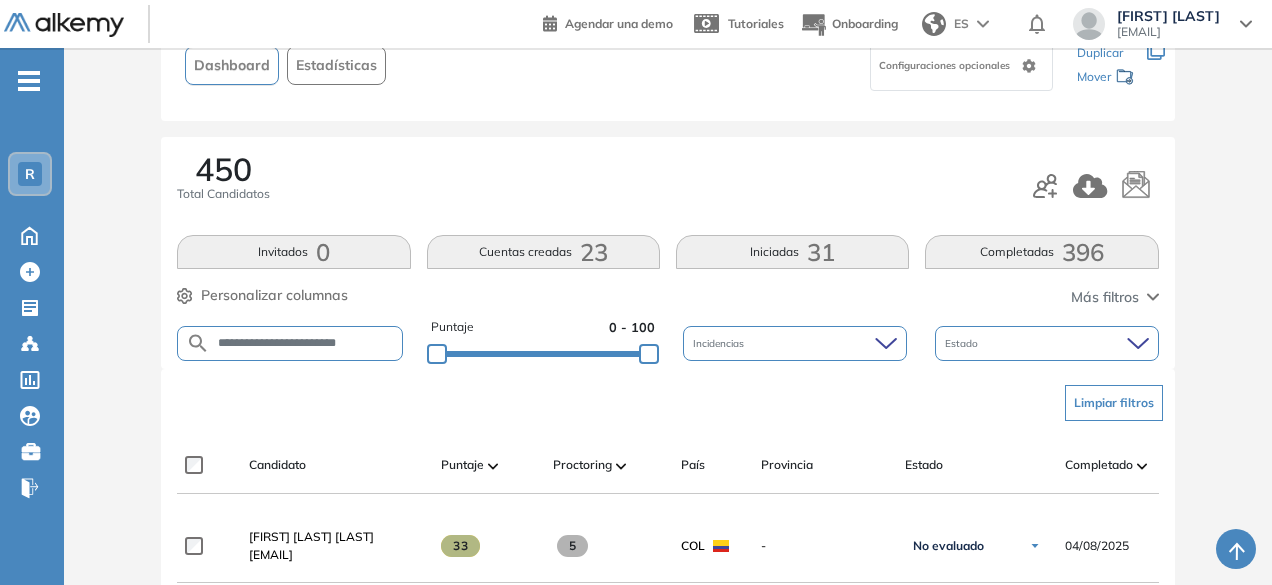 scroll, scrollTop: 194, scrollLeft: 0, axis: vertical 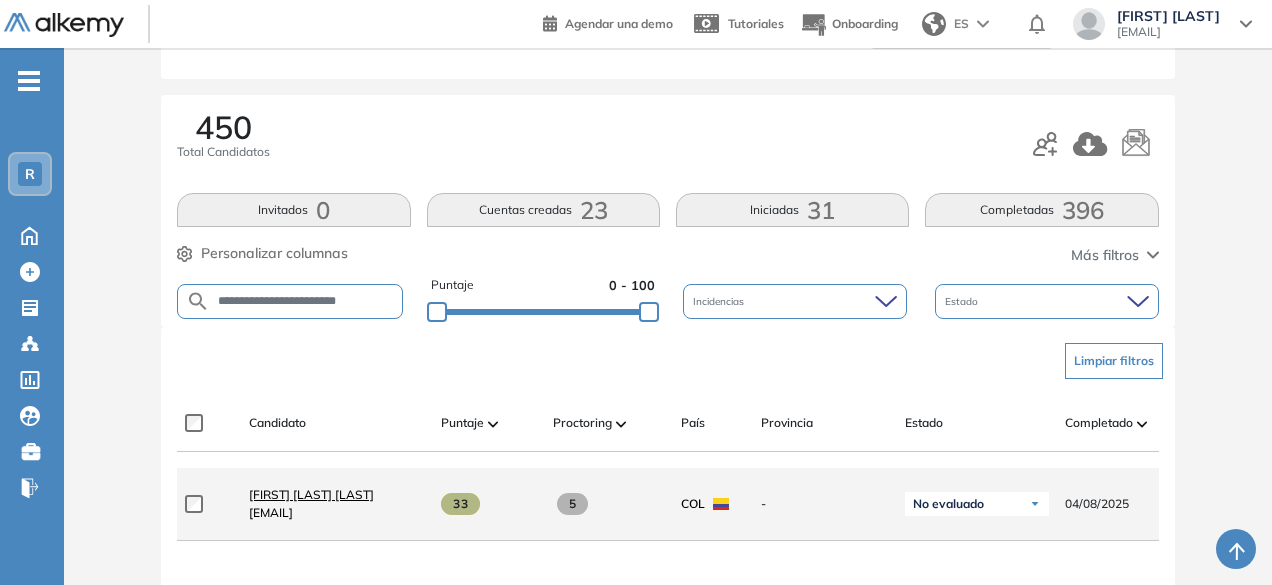 click on "[FIRST] [LAST] [LAST]" at bounding box center (311, 494) 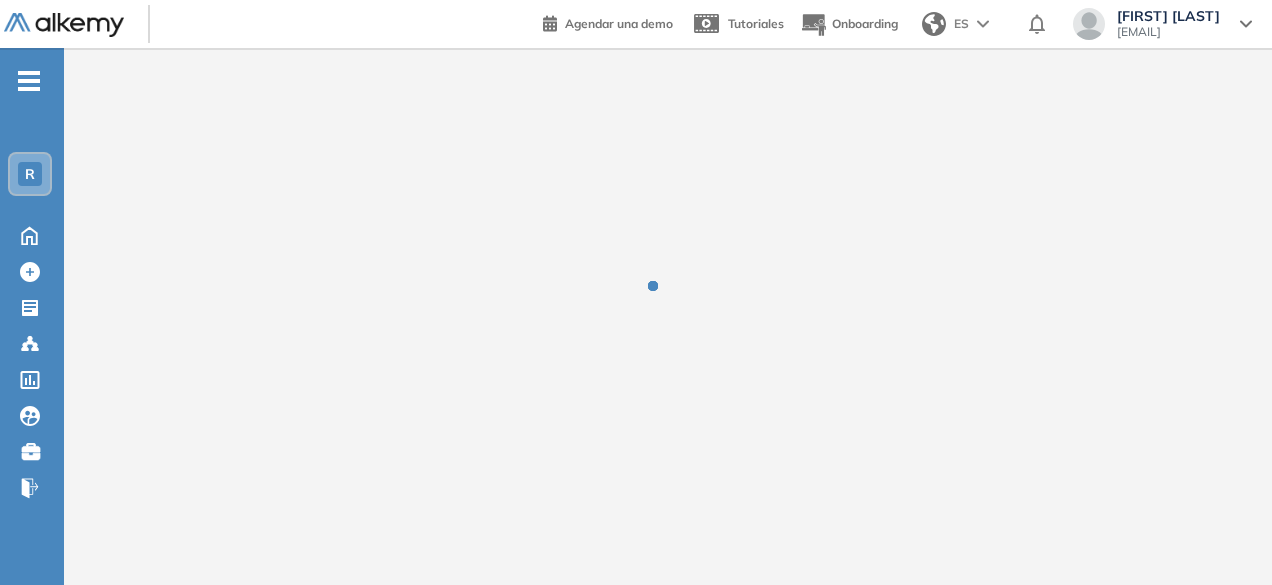scroll, scrollTop: 0, scrollLeft: 0, axis: both 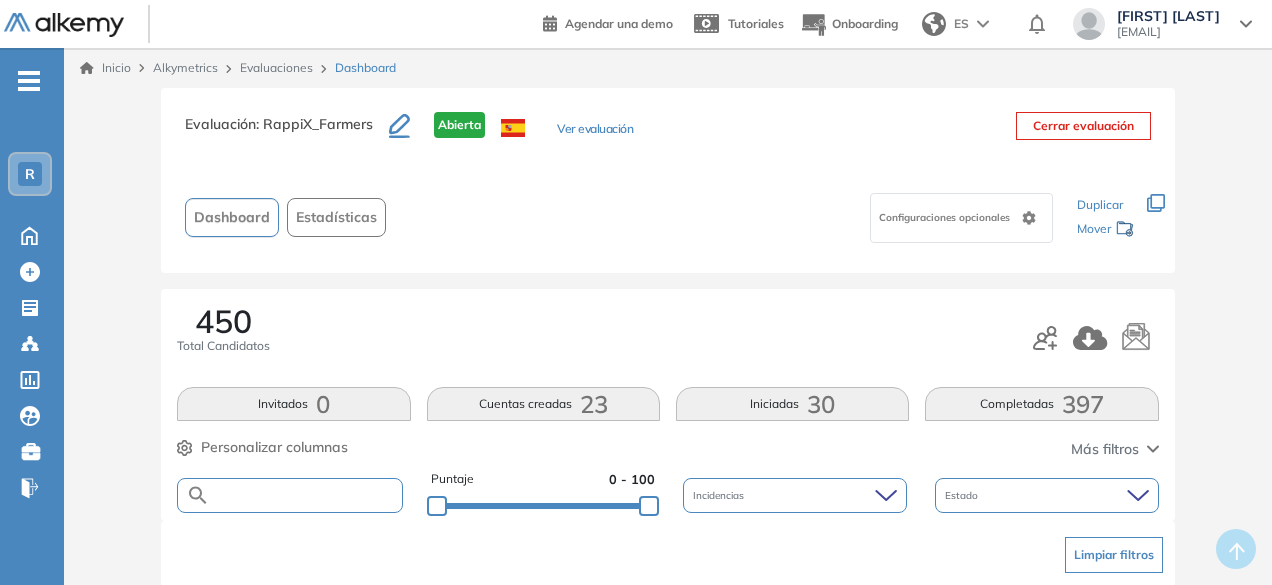 click at bounding box center (305, 495) 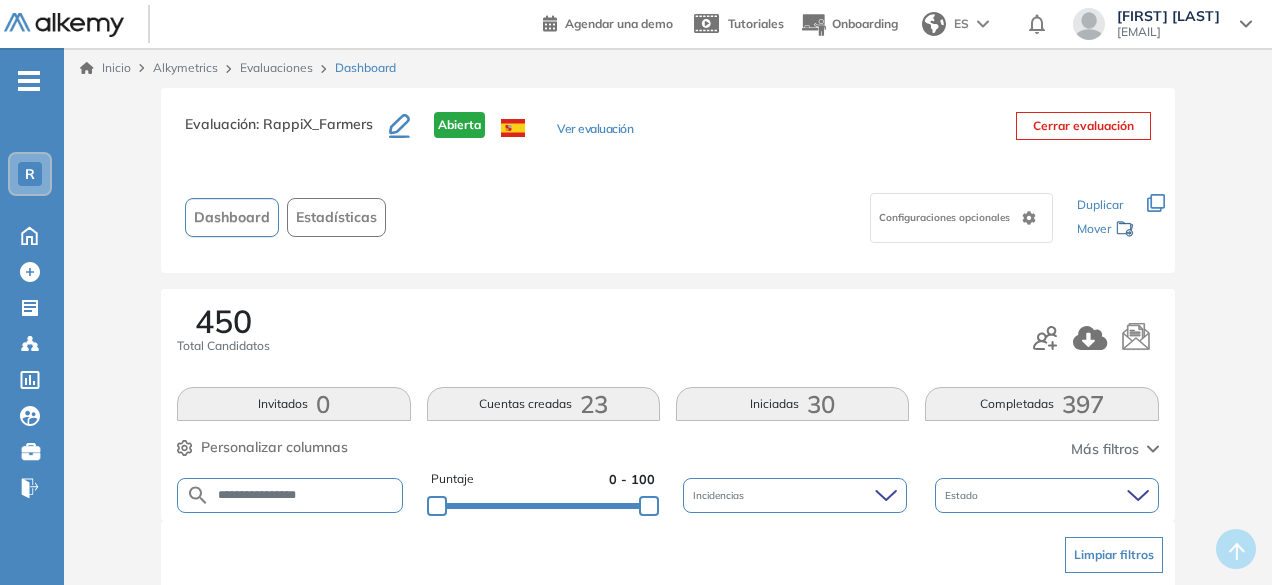 type on "**********" 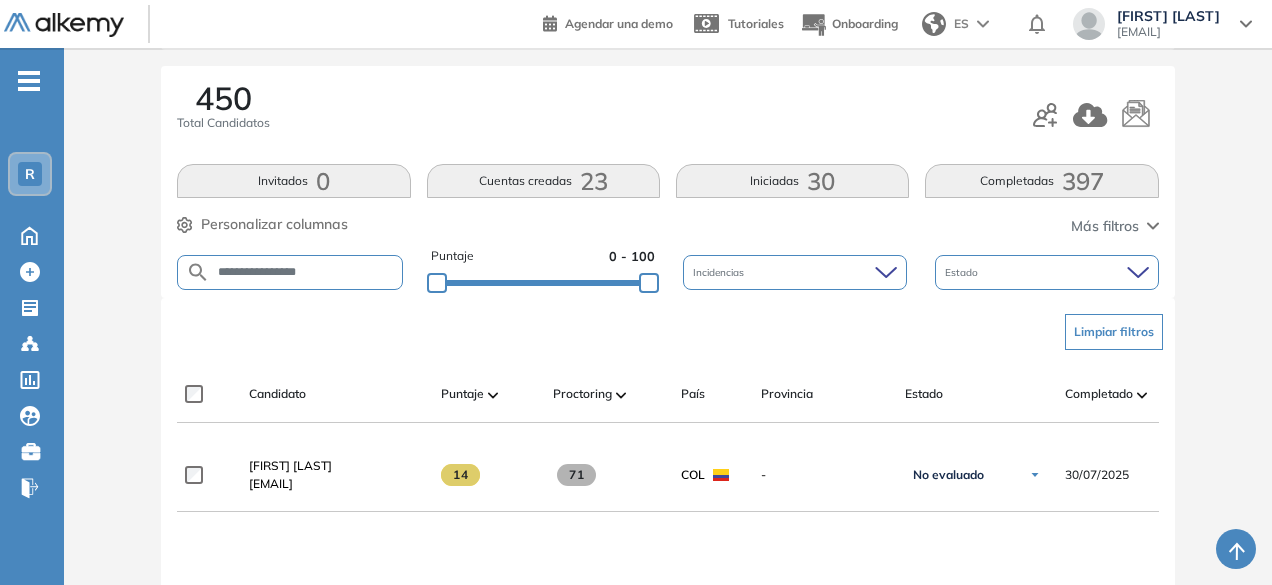 scroll, scrollTop: 239, scrollLeft: 0, axis: vertical 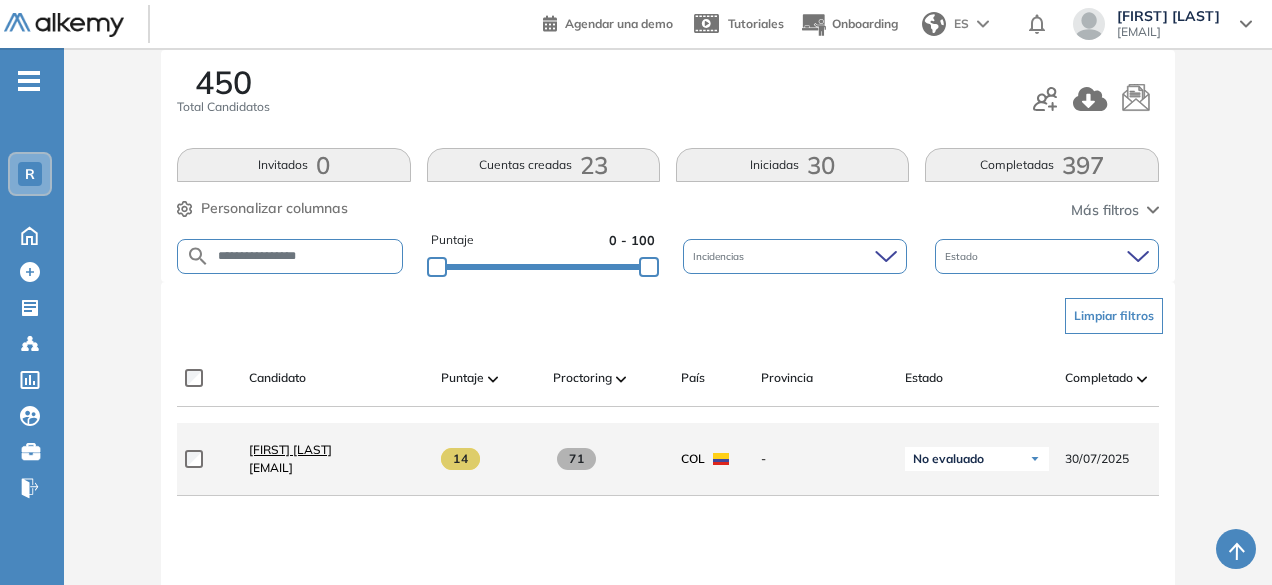 click on "[FIRST] [LAST]" at bounding box center (290, 449) 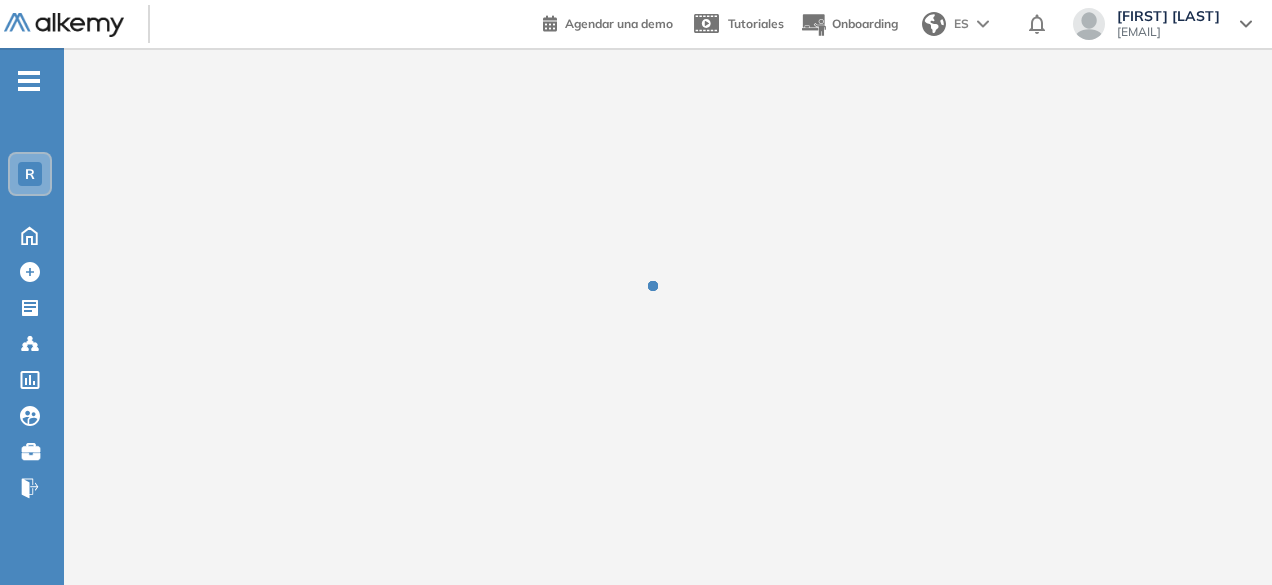 scroll, scrollTop: 0, scrollLeft: 0, axis: both 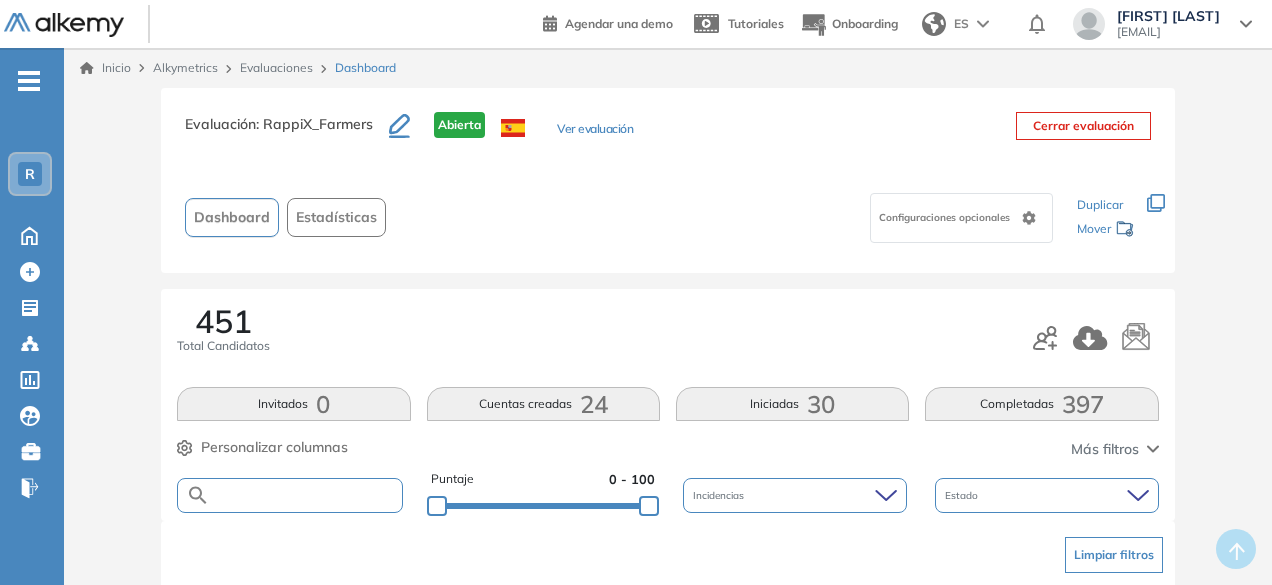 click at bounding box center (305, 495) 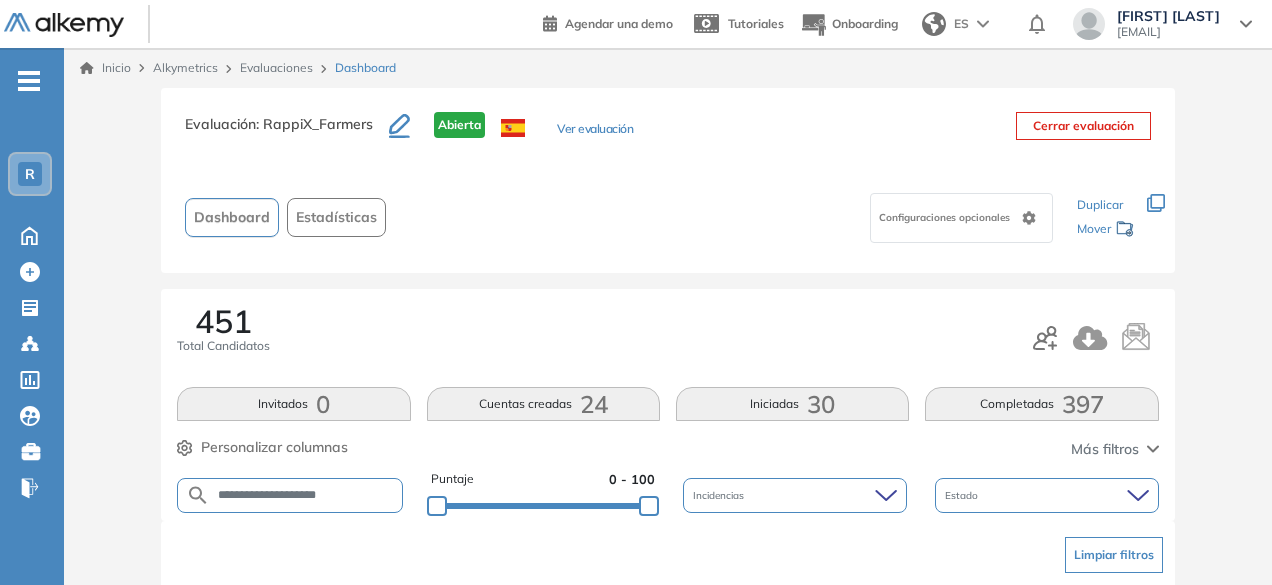 click on "**********" at bounding box center [305, 495] 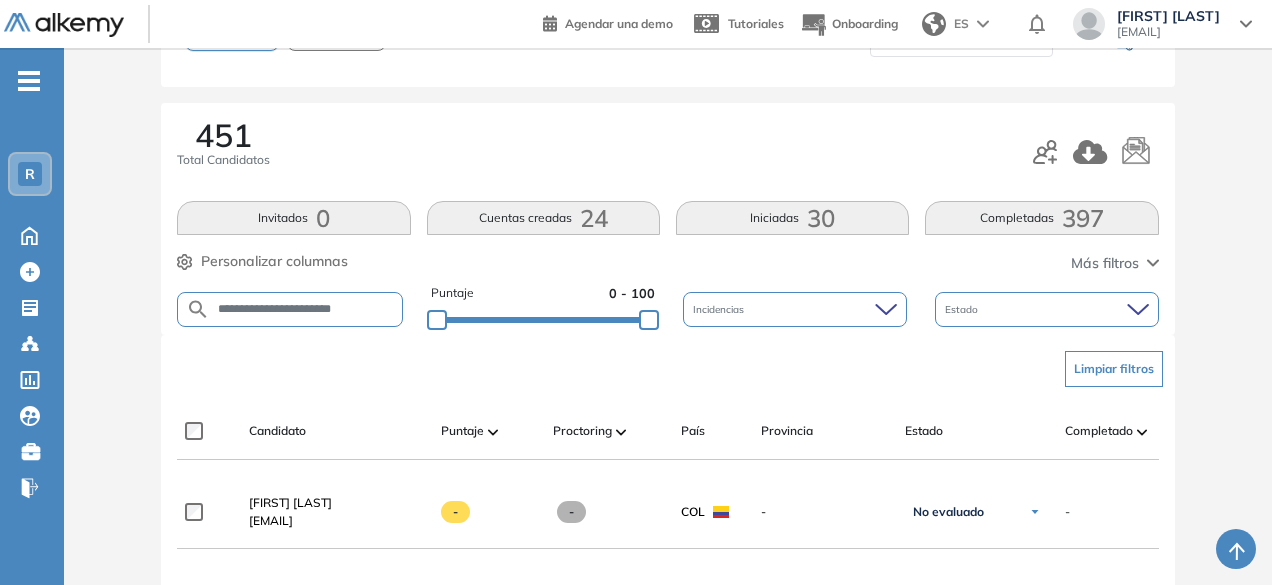 scroll, scrollTop: 188, scrollLeft: 0, axis: vertical 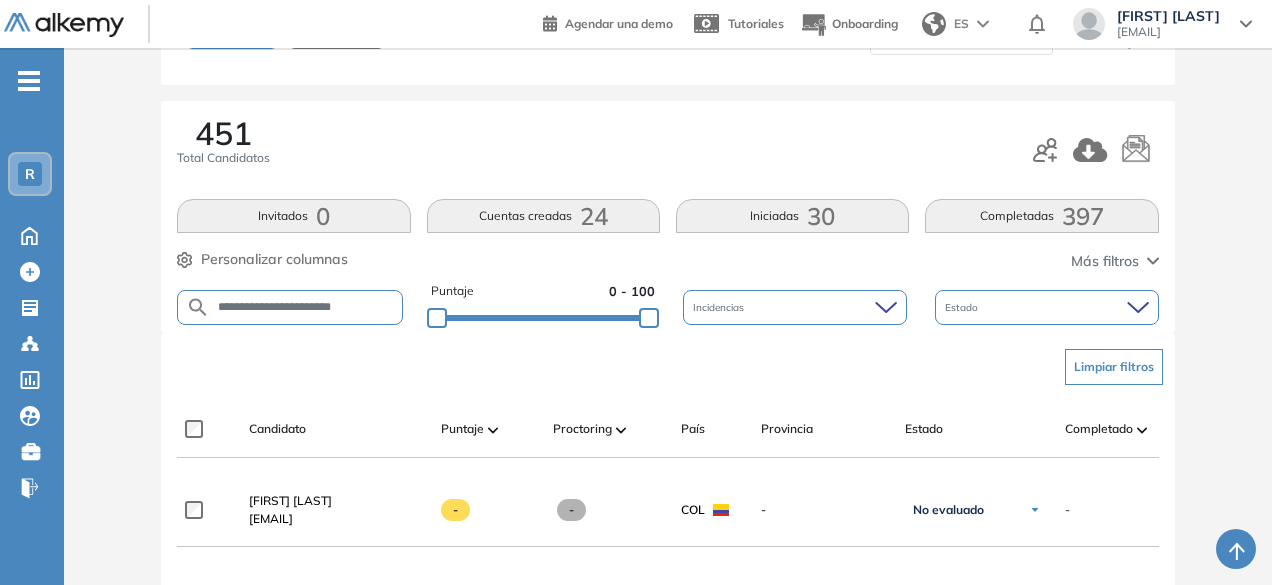 click on "**********" at bounding box center [305, 307] 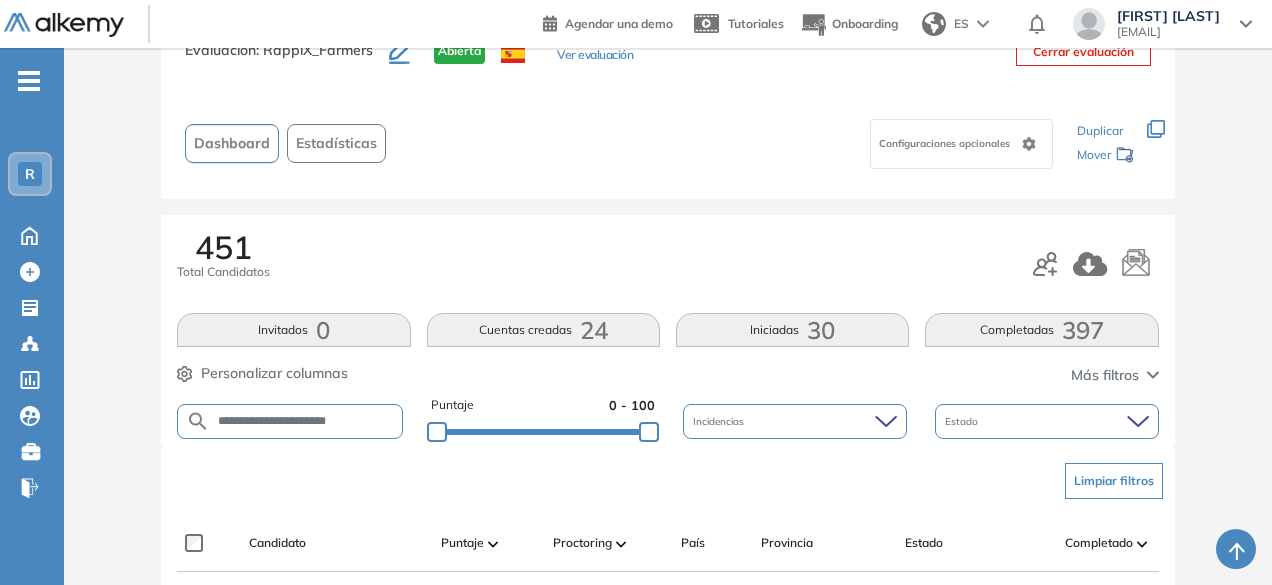 scroll, scrollTop: 188, scrollLeft: 0, axis: vertical 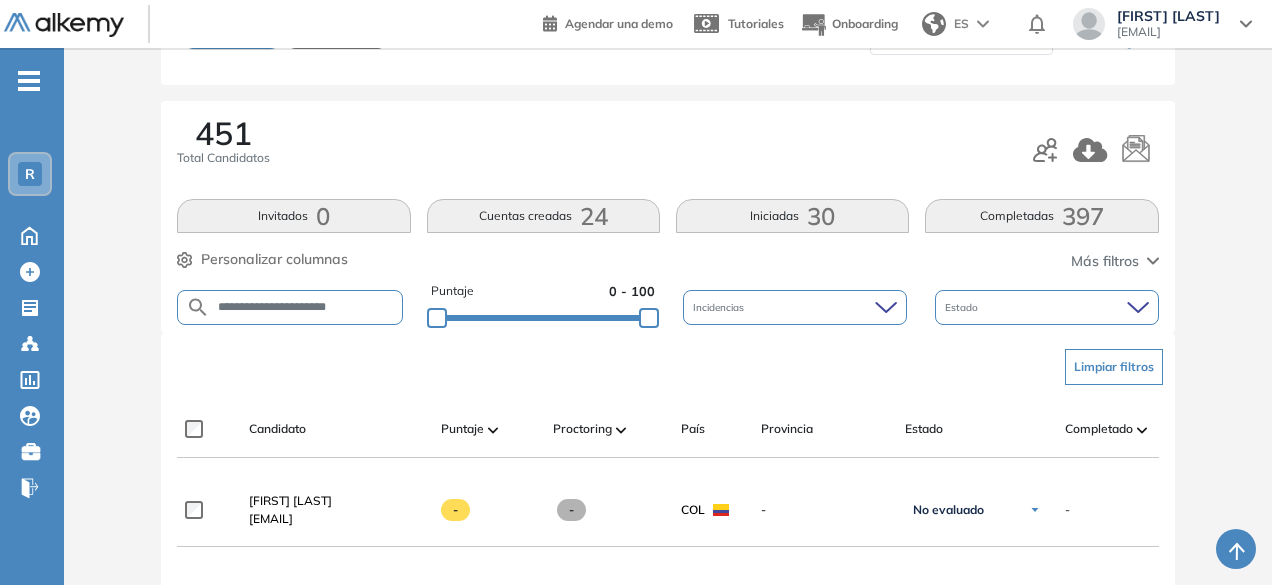 click on "**********" at bounding box center (289, 307) 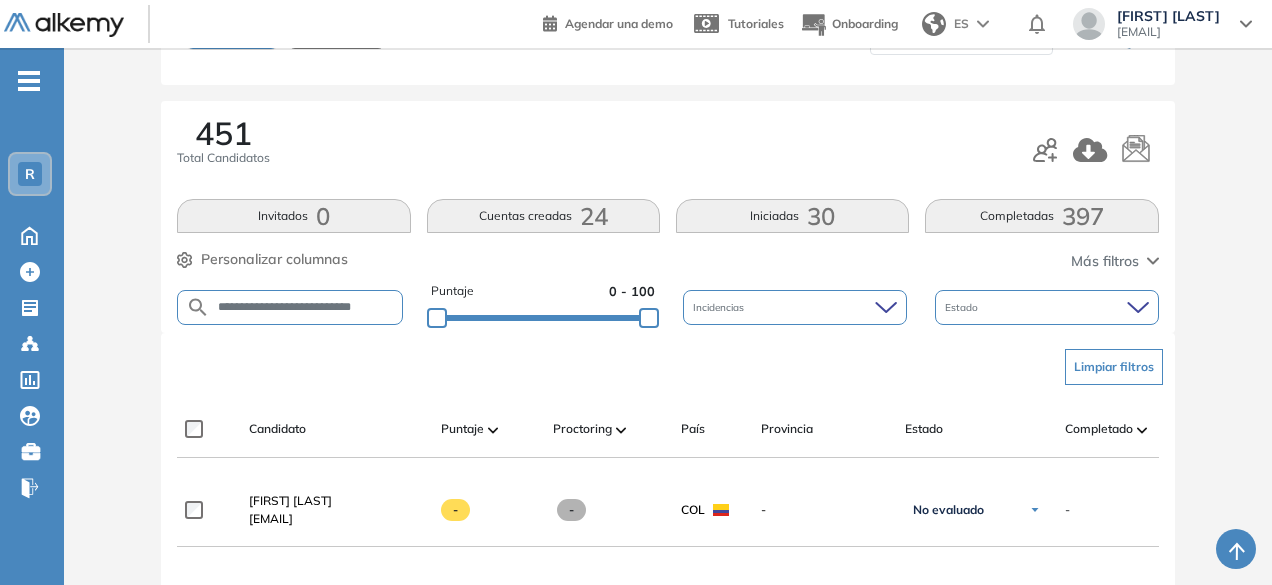 scroll, scrollTop: 0, scrollLeft: 10, axis: horizontal 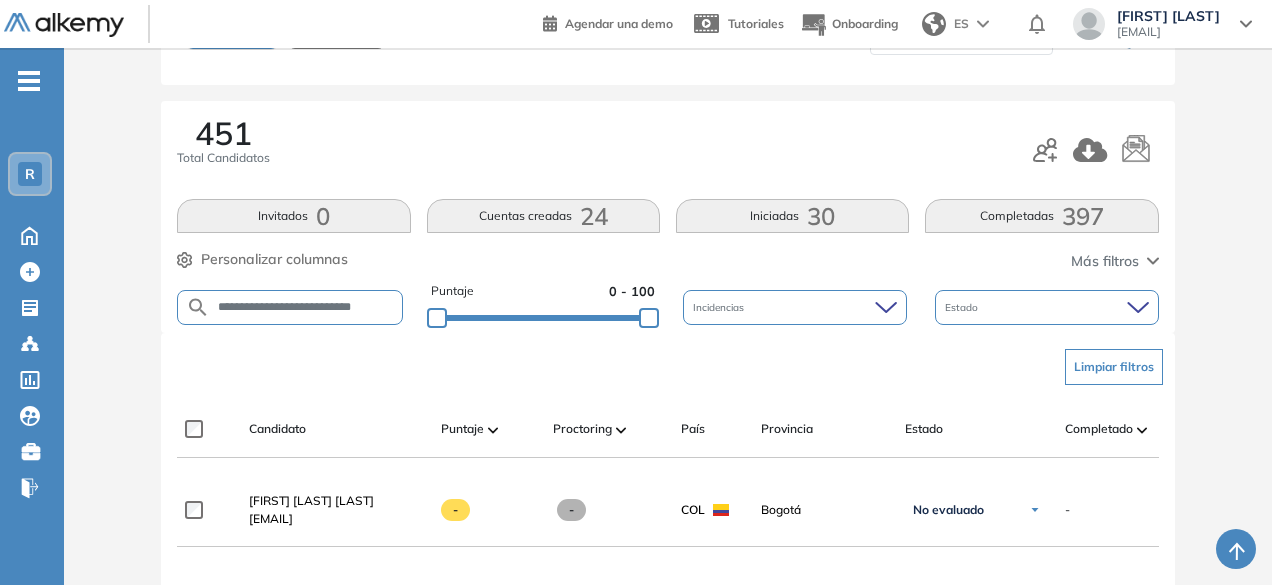 click on "**********" at bounding box center (290, 307) 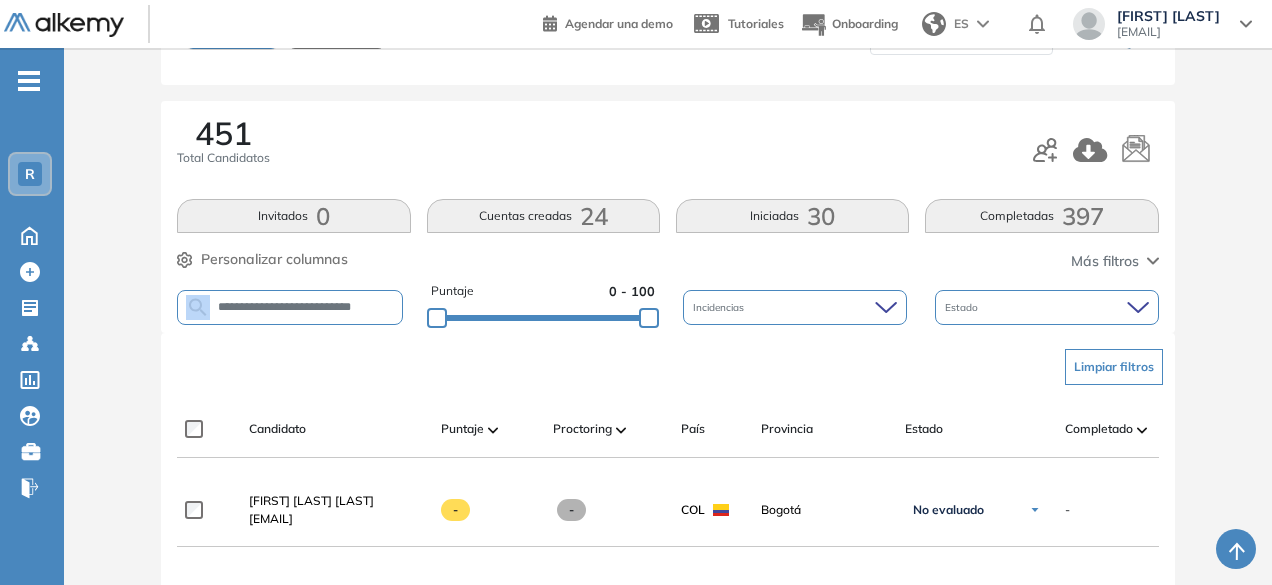 click on "**********" at bounding box center (290, 307) 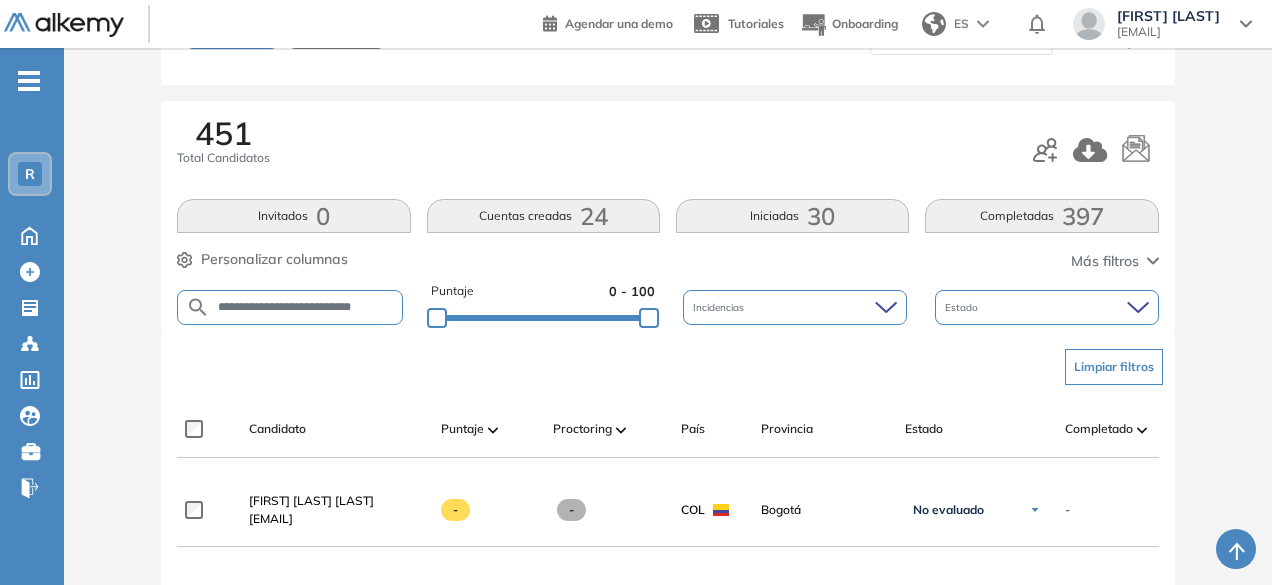 click on "**********" at bounding box center (306, 307) 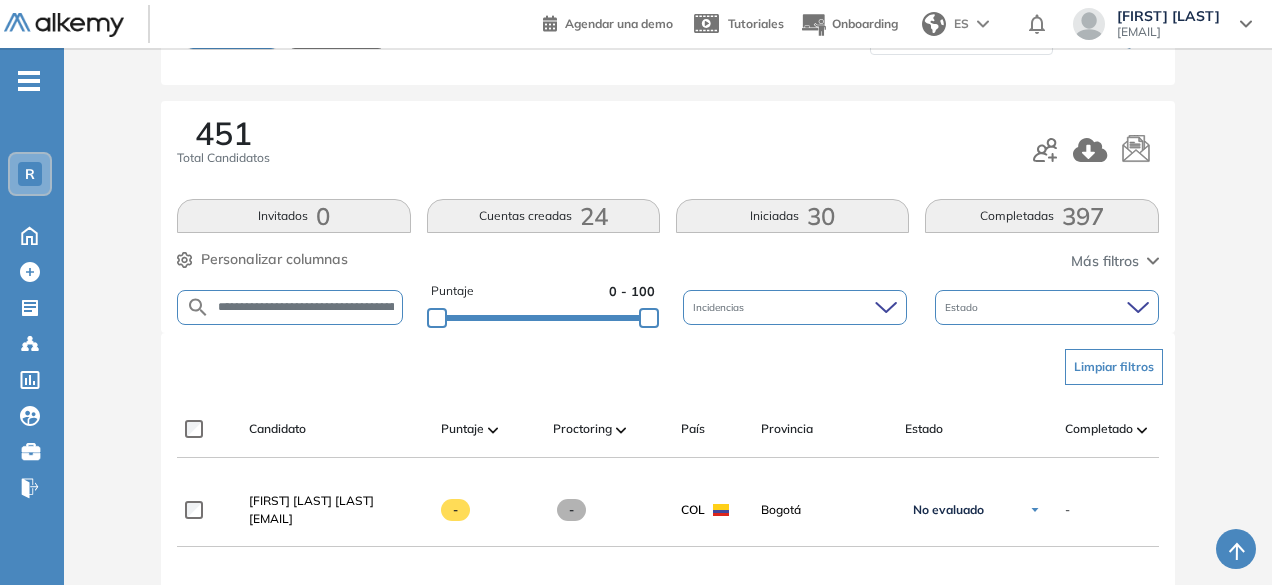 scroll, scrollTop: 0, scrollLeft: 93, axis: horizontal 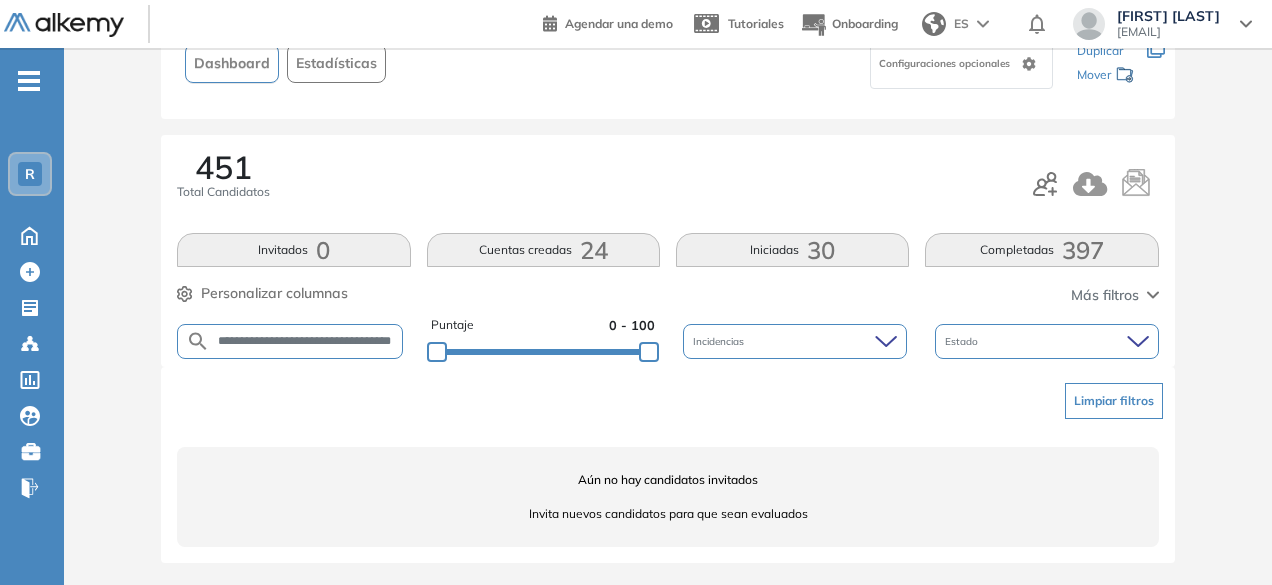 drag, startPoint x: 275, startPoint y: 336, endPoint x: 431, endPoint y: 339, distance: 156.02884 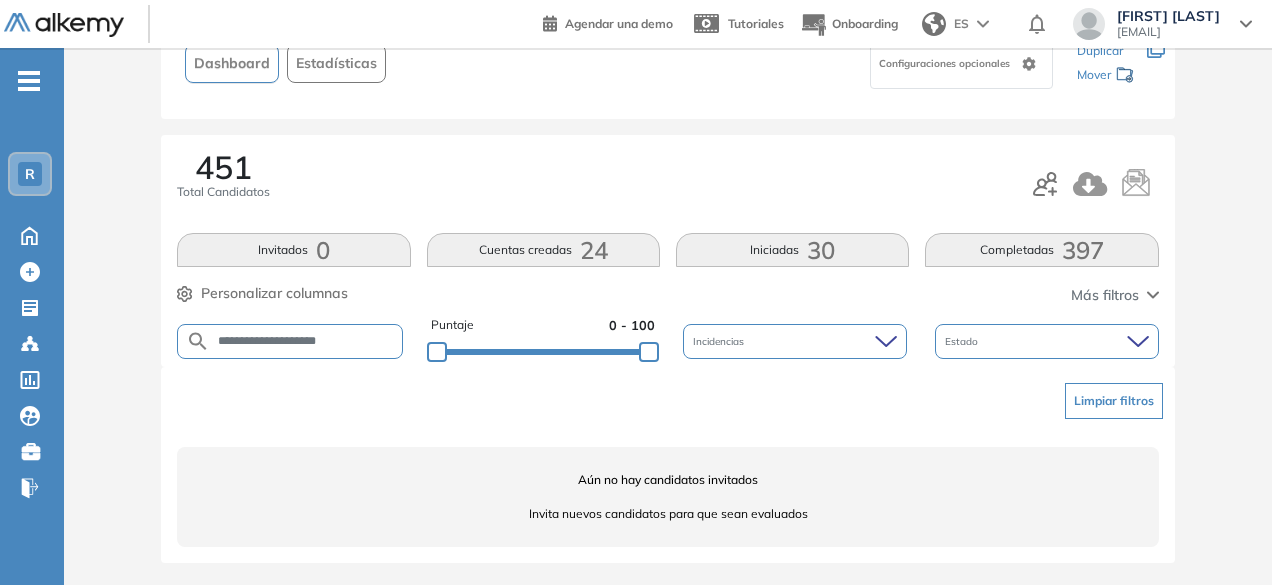 scroll, scrollTop: 0, scrollLeft: 0, axis: both 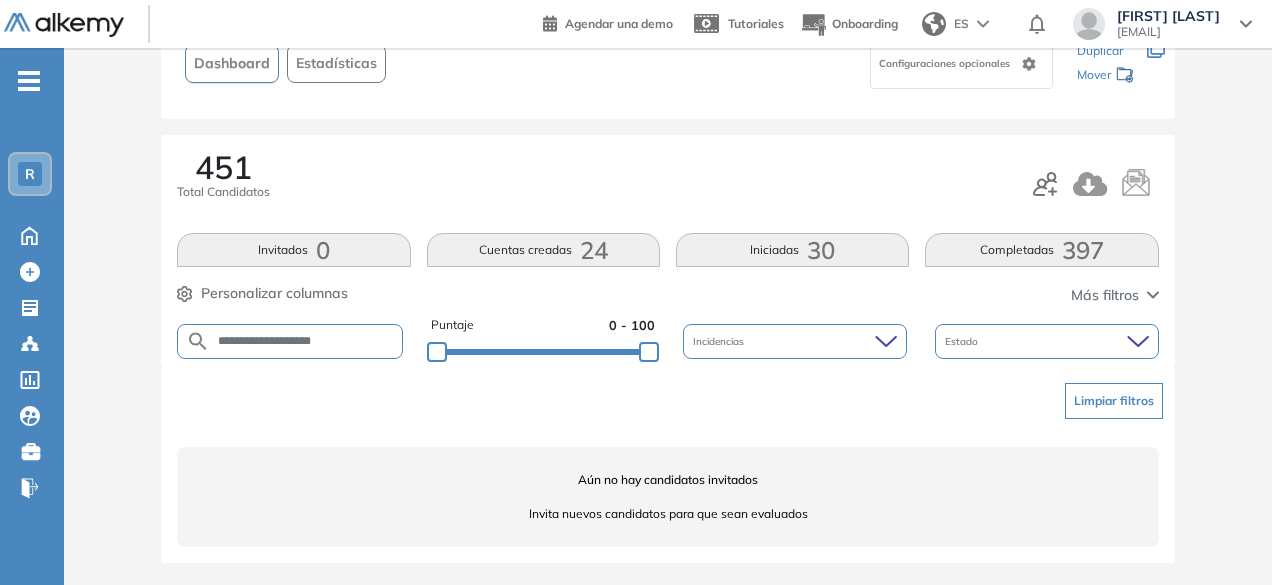 click on "**********" at bounding box center [306, 341] 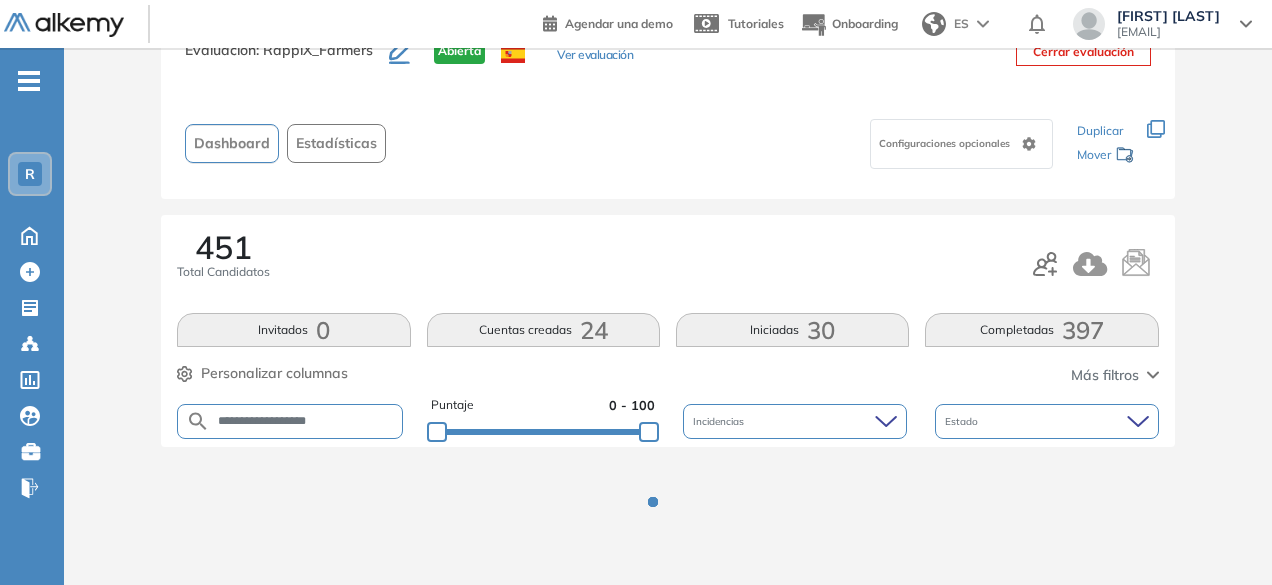 scroll, scrollTop: 188, scrollLeft: 0, axis: vertical 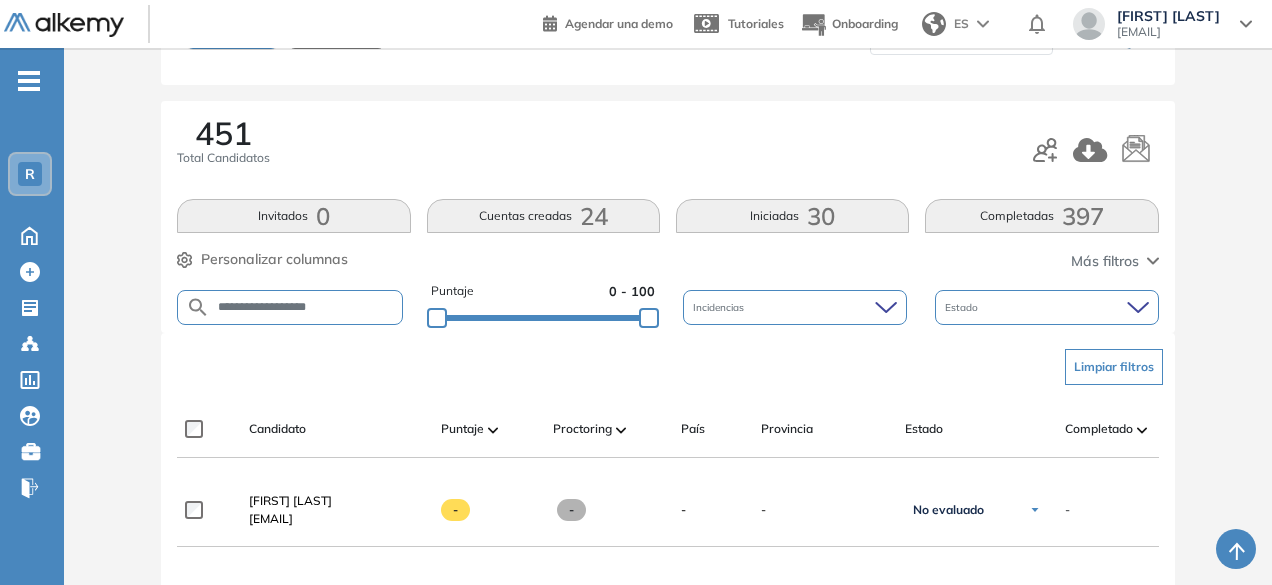 click on "**********" at bounding box center [306, 307] 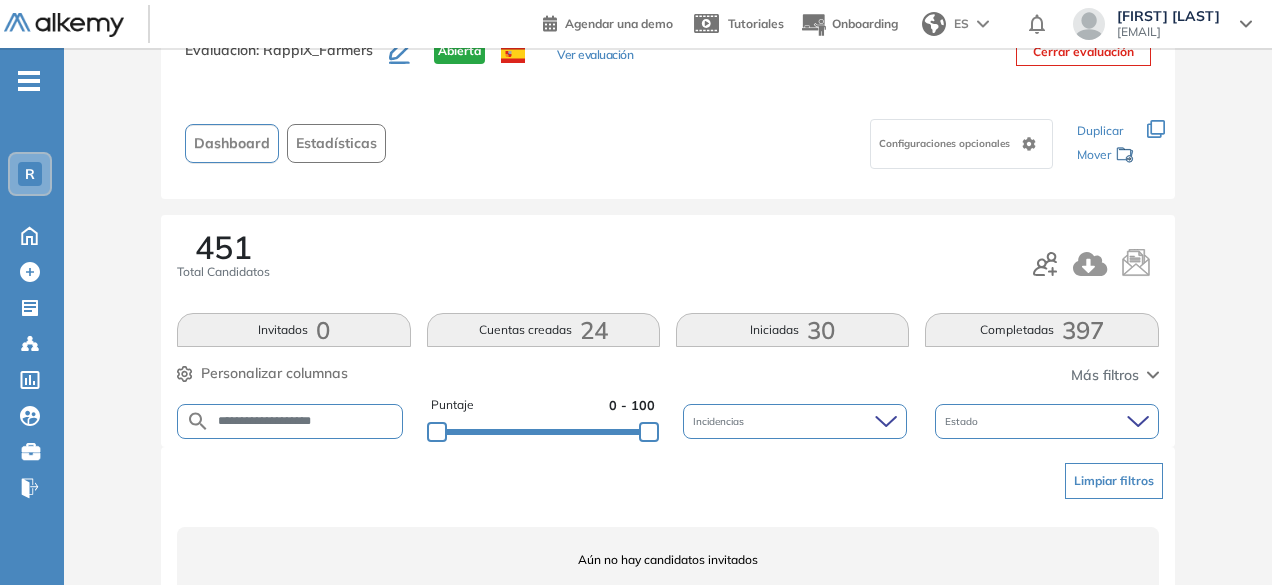 scroll, scrollTop: 154, scrollLeft: 0, axis: vertical 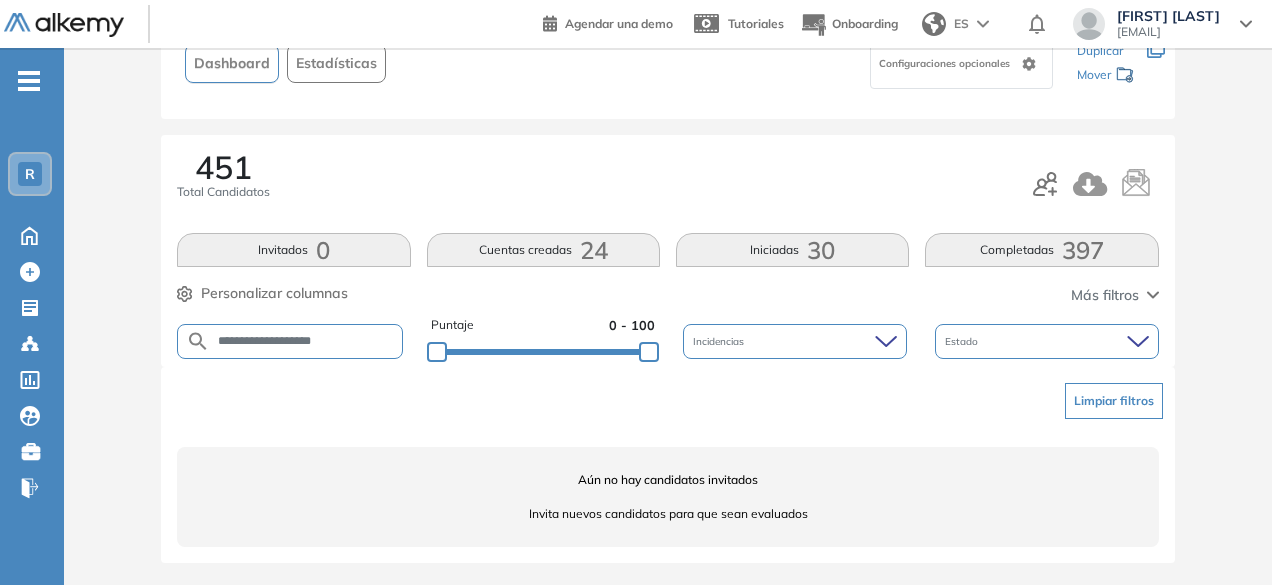 click on "**********" at bounding box center [306, 341] 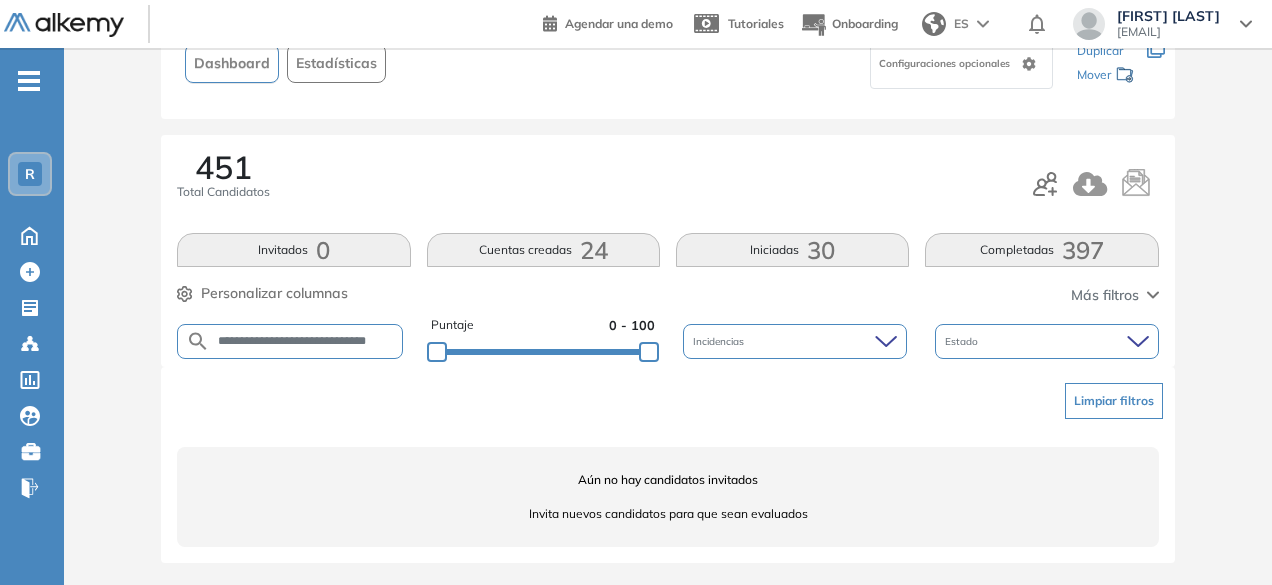 scroll, scrollTop: 0, scrollLeft: 12, axis: horizontal 